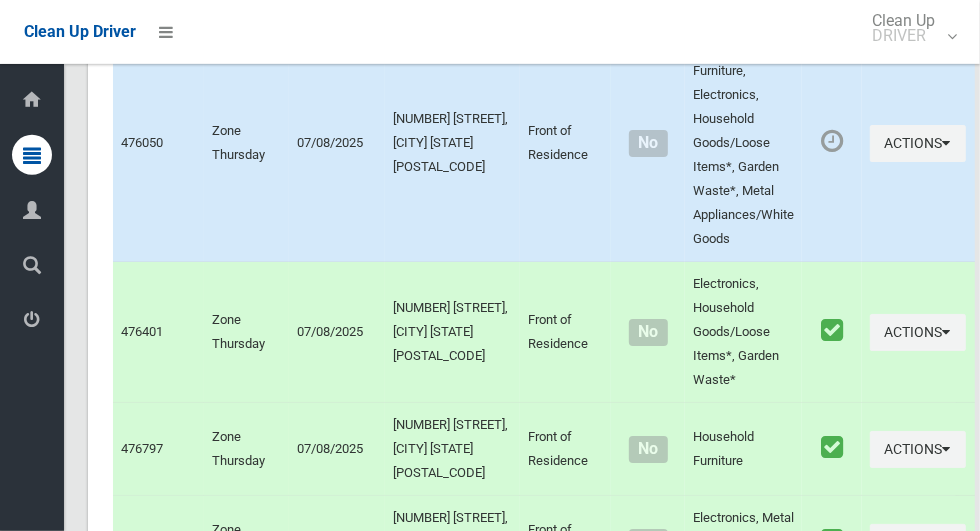 scroll, scrollTop: 7704, scrollLeft: 0, axis: vertical 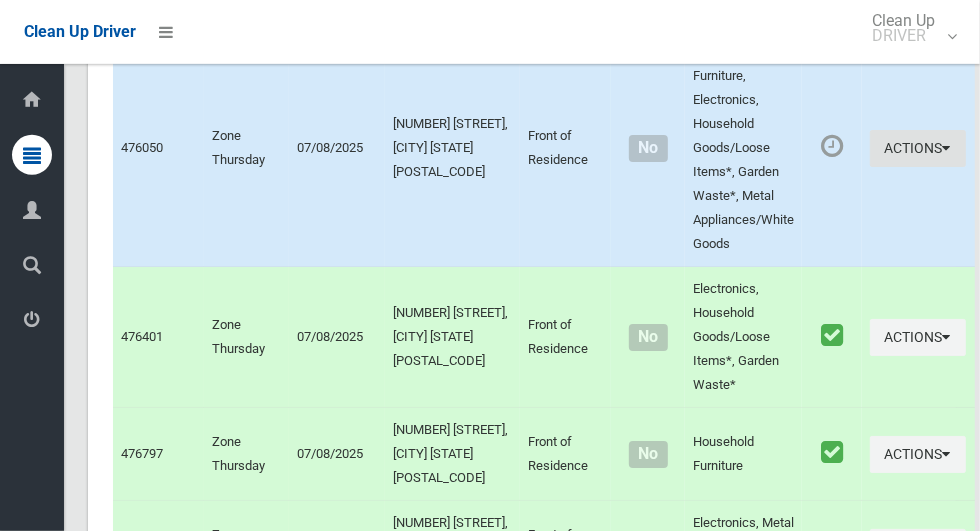 click on "Actions" at bounding box center [918, 148] 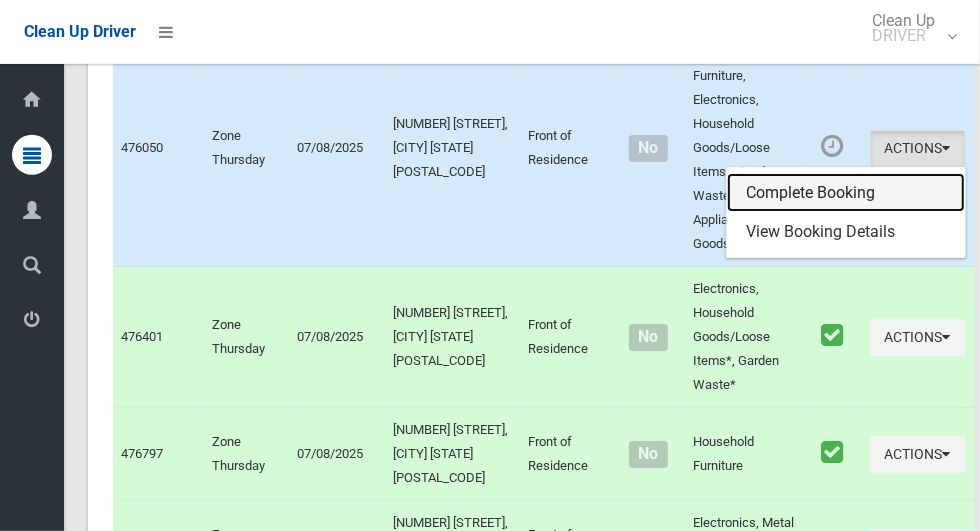 click on "Complete Booking" at bounding box center [846, 193] 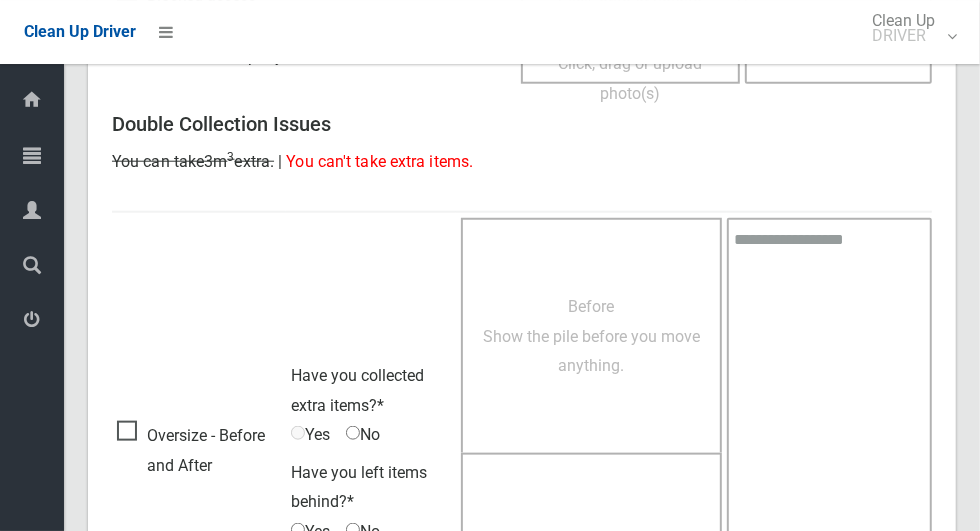 scroll, scrollTop: 1033, scrollLeft: 0, axis: vertical 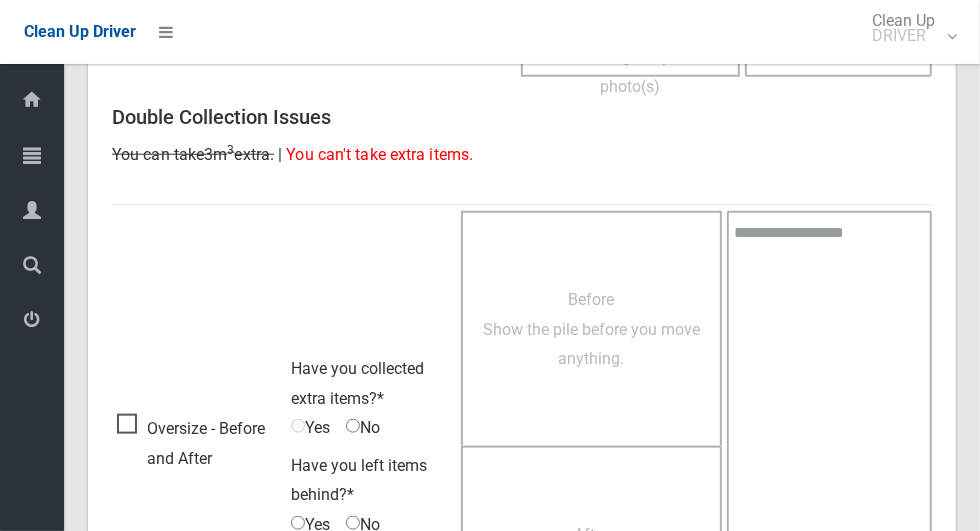 click on "Oversize - Before and After" at bounding box center [199, 443] 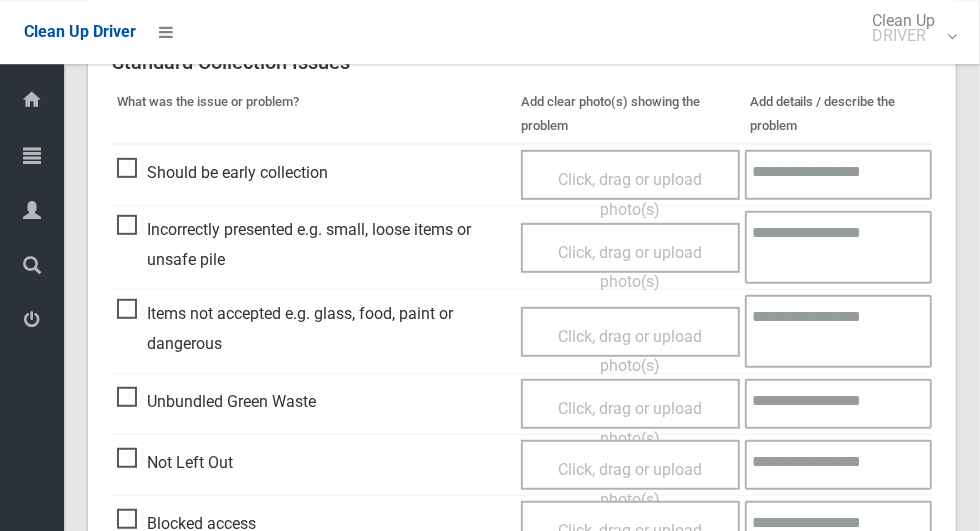 scroll, scrollTop: 499, scrollLeft: 0, axis: vertical 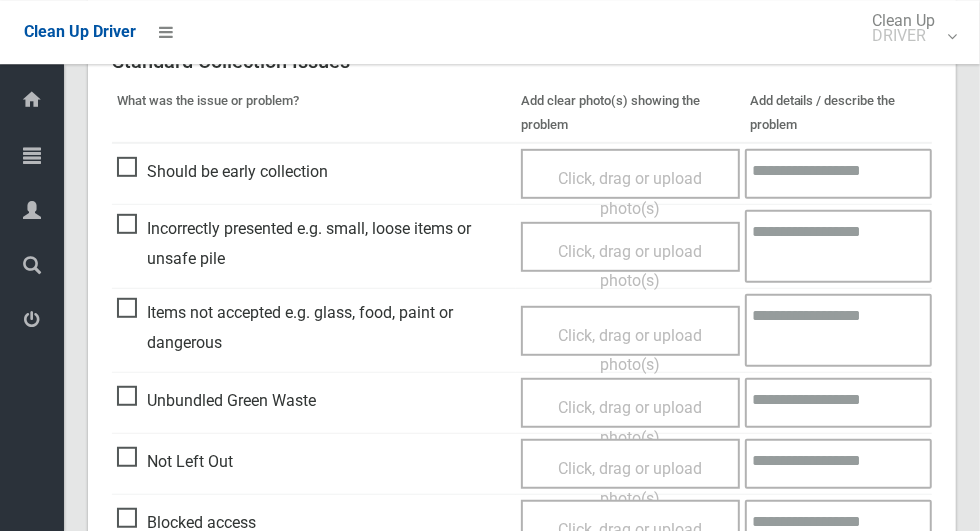 click on "Click, drag or upload photo(s)" at bounding box center [630, 266] 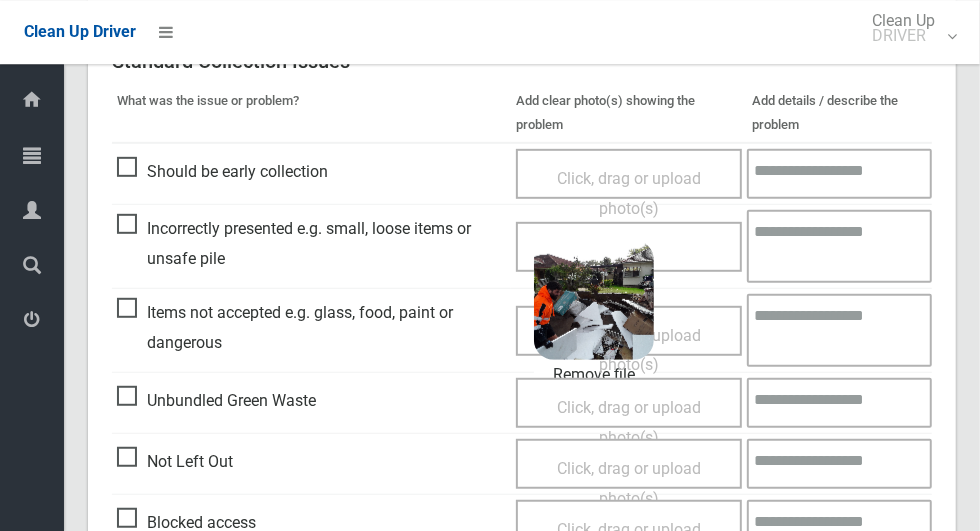 click on "Click, drag or upload photo(s)
2.7  MB      2025-08-0709.53.271433802788506230295.jpg                         Check                                                      Error                                                           Remove file" at bounding box center [629, 247] 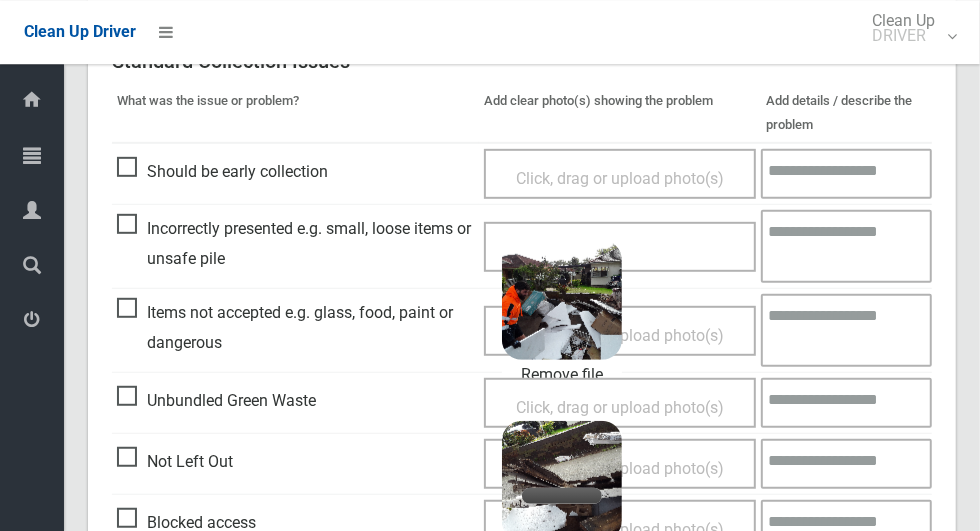 click on "Click, drag or upload photo(s)
2.7  MB      2025-08-0709.53.271433802788506230295.jpg                         Check                                                      Error                                                           Remove file            3.5  MB      2025-08-0709.54.335525333827061199807.jpg                         Check                                                      Error                                                           Cancel upload" at bounding box center [620, 247] 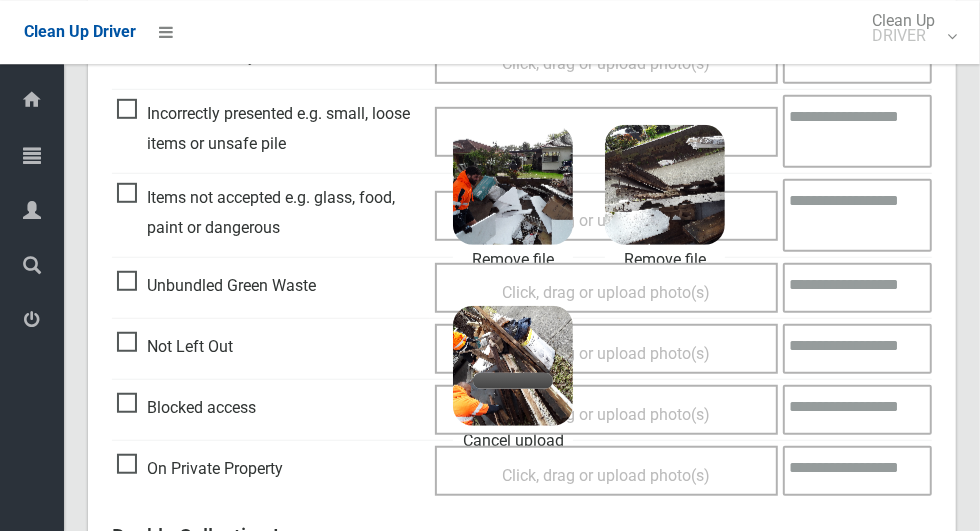 scroll, scrollTop: 613, scrollLeft: 0, axis: vertical 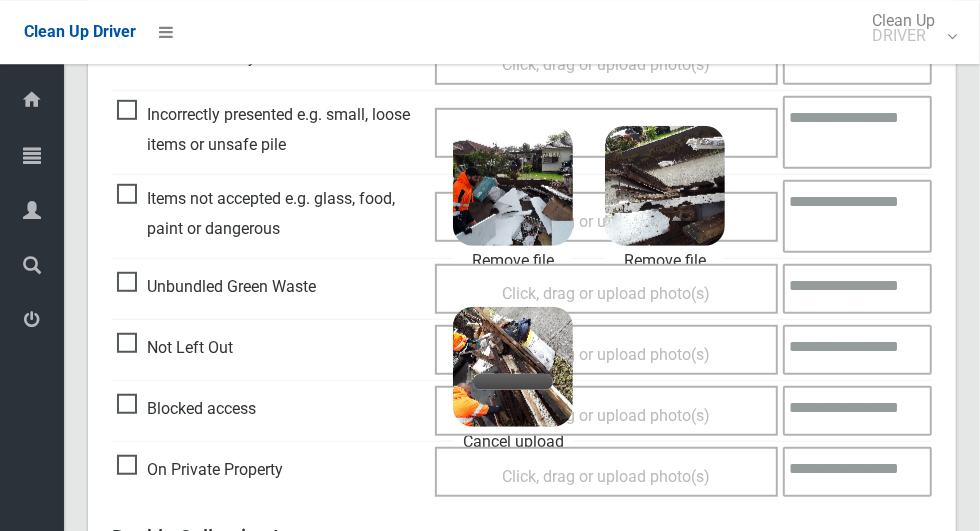 click at bounding box center [857, 132] 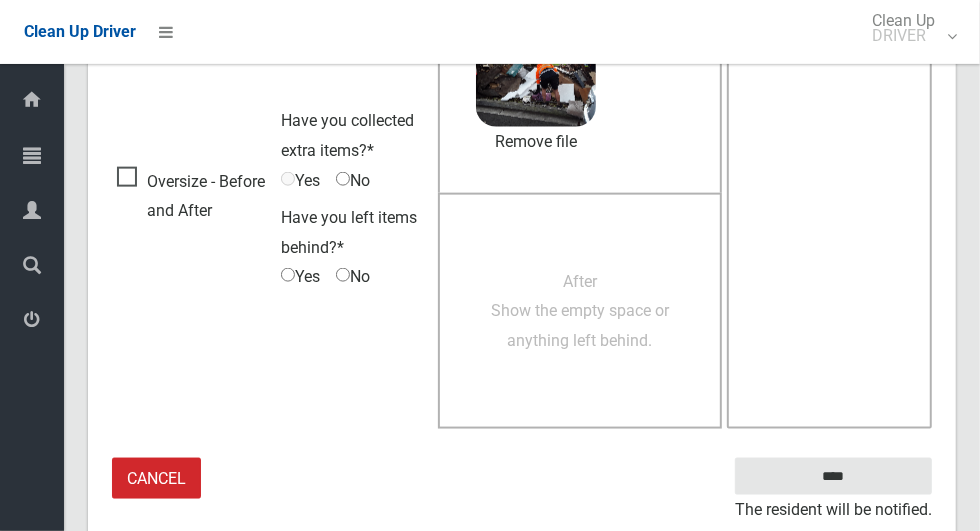 scroll, scrollTop: 1275, scrollLeft: 0, axis: vertical 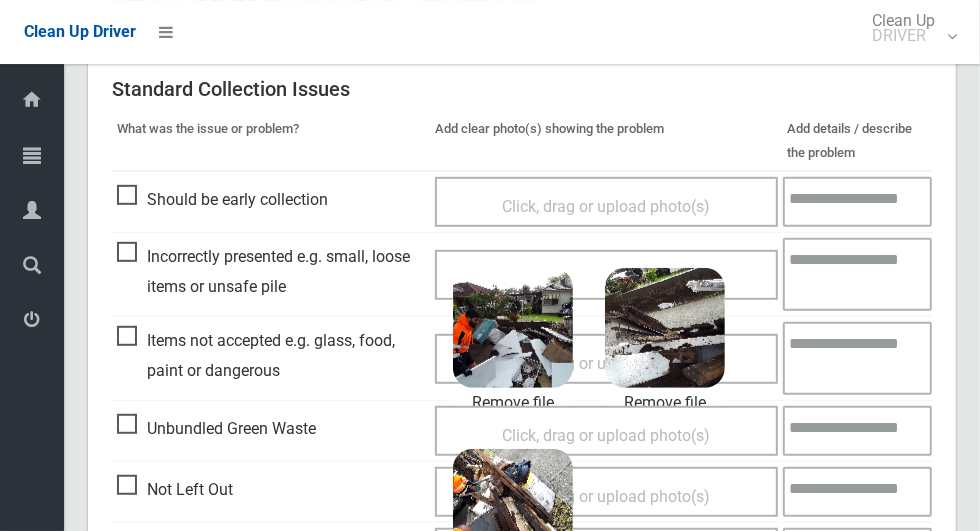 click at bounding box center [857, 274] 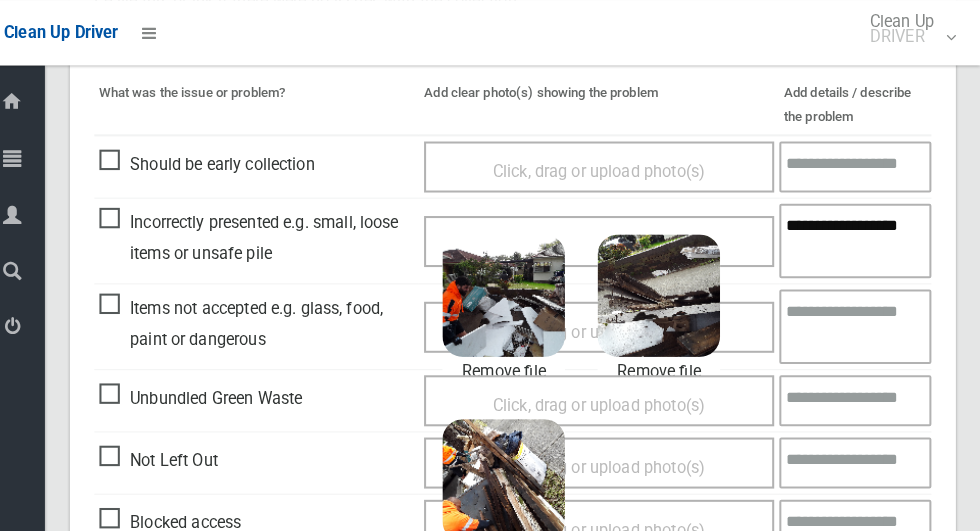 scroll, scrollTop: 538, scrollLeft: 0, axis: vertical 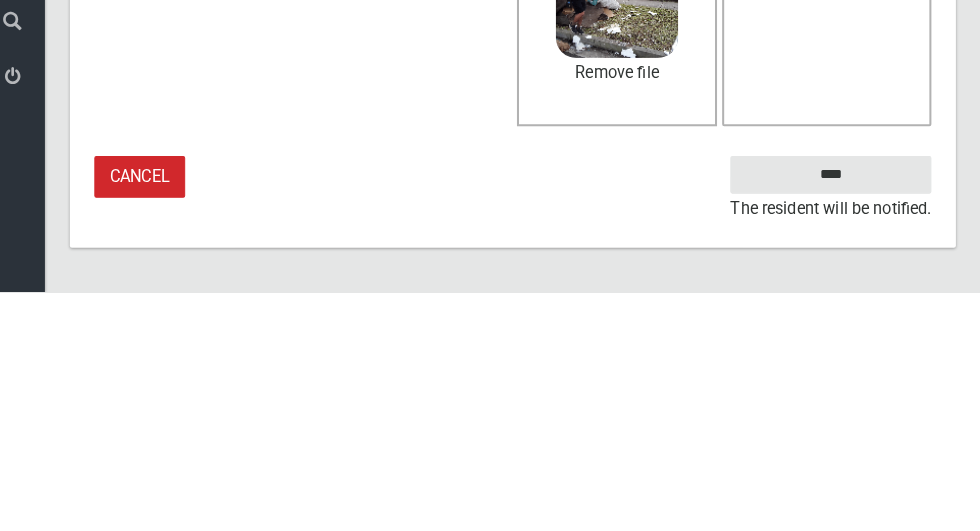 type on "**********" 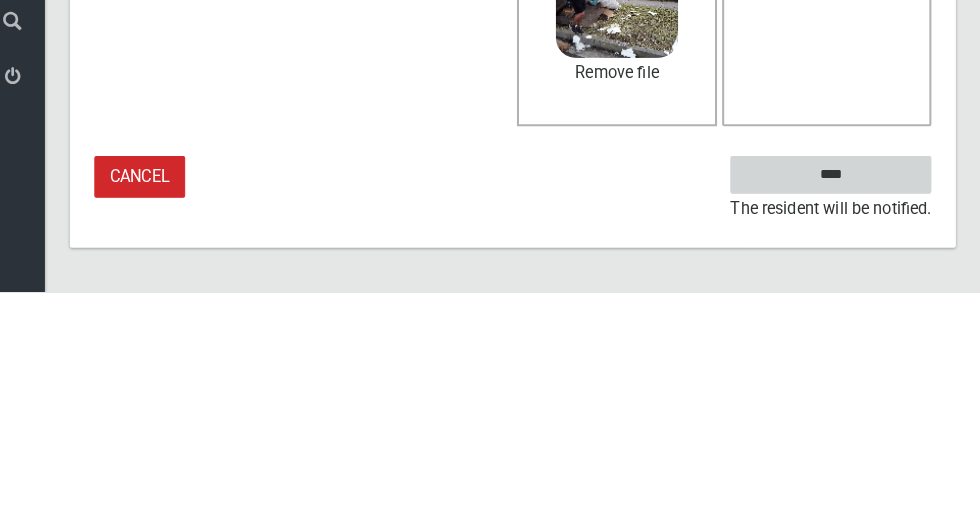 click on "****" at bounding box center (833, 416) 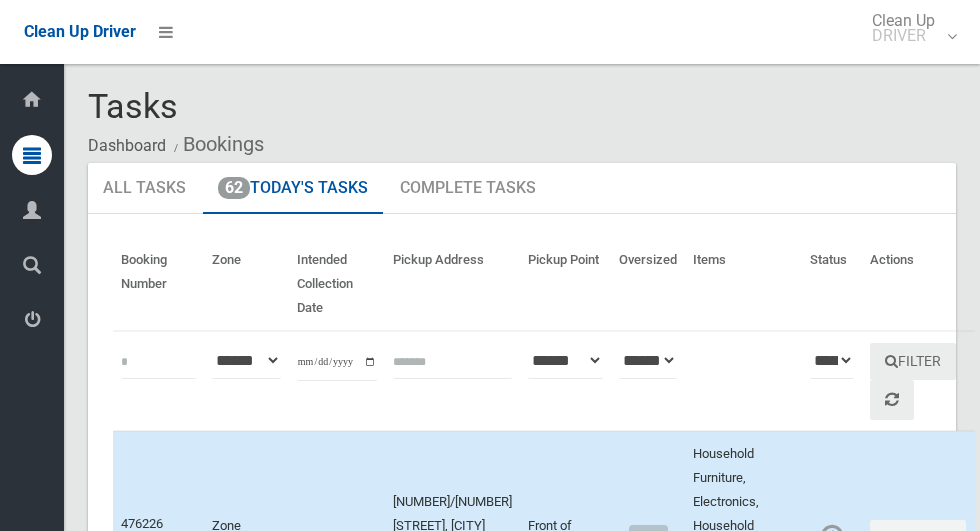 scroll, scrollTop: 0, scrollLeft: 0, axis: both 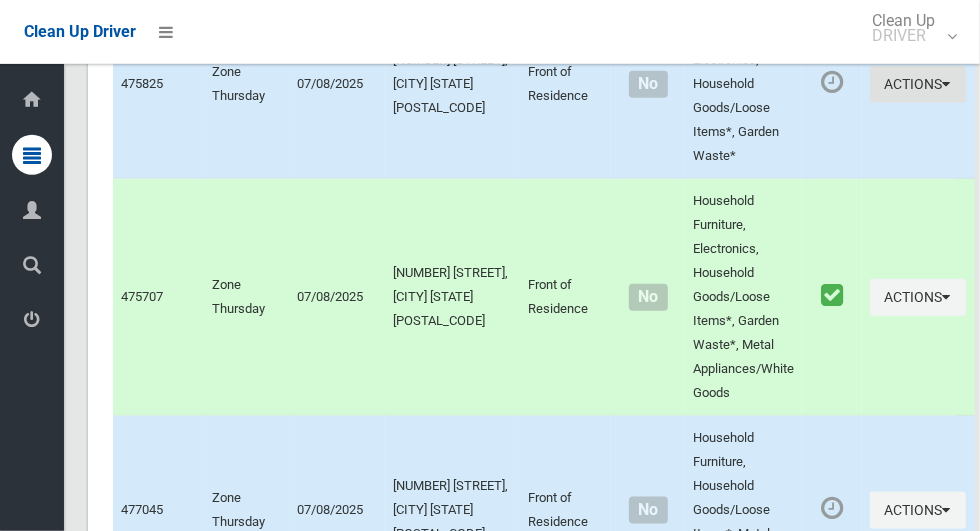 click on "Actions" at bounding box center (918, 84) 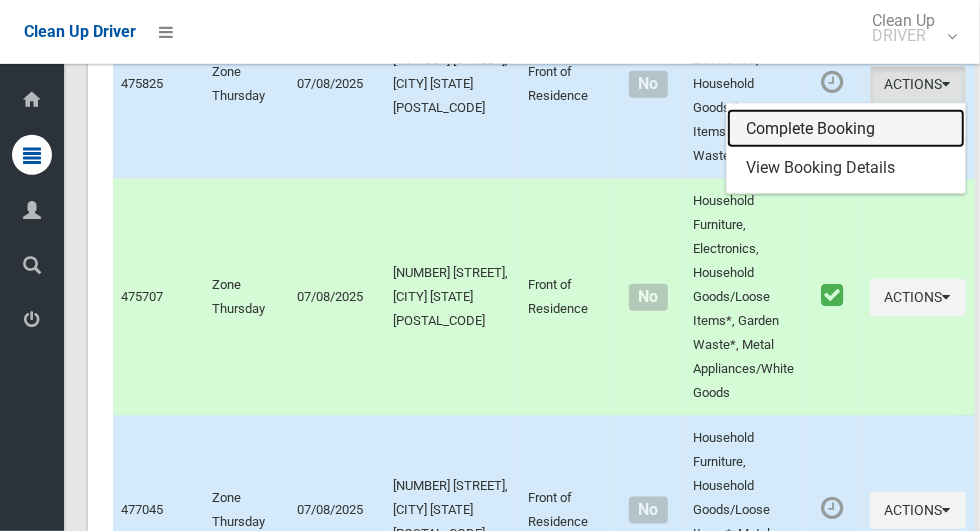 click on "Complete Booking" at bounding box center [846, 129] 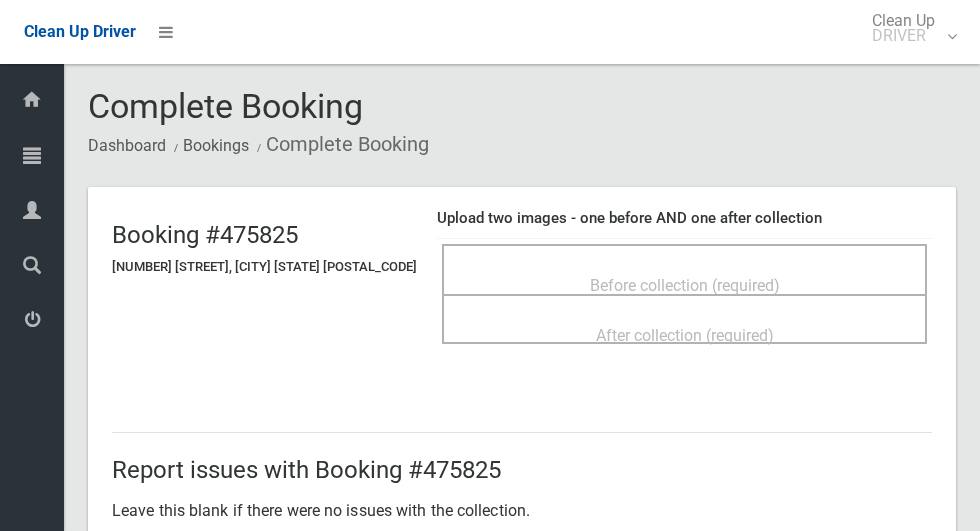 scroll, scrollTop: 0, scrollLeft: 0, axis: both 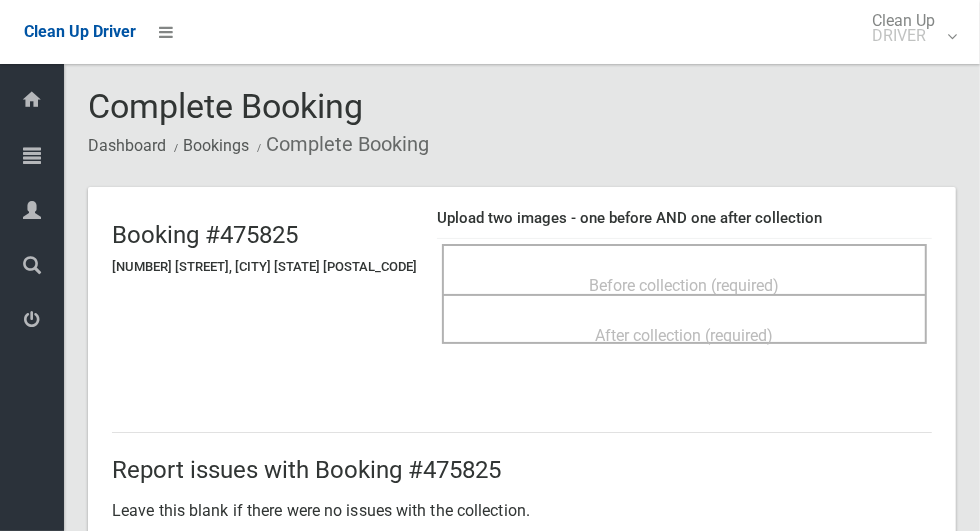 click on "Before collection (required)" at bounding box center [685, 285] 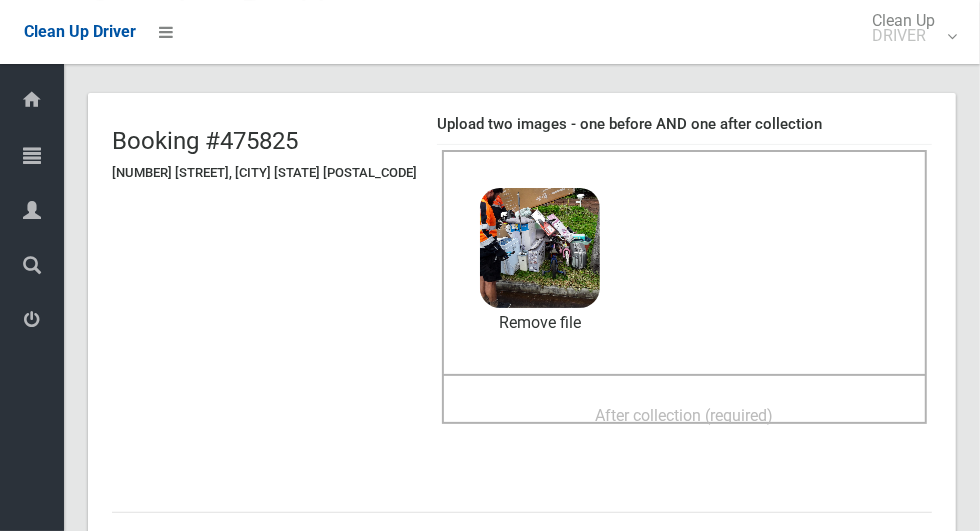 scroll, scrollTop: 95, scrollLeft: 0, axis: vertical 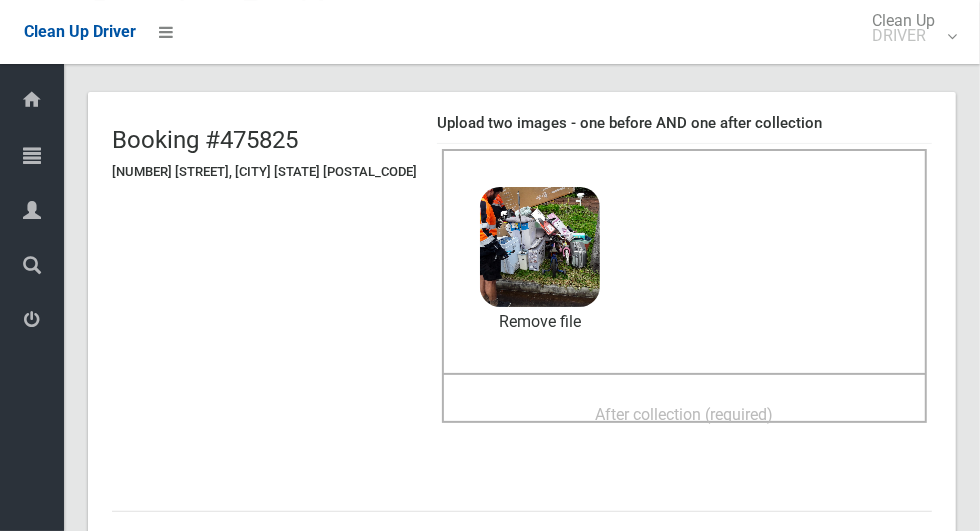 click on "After collection (required)" at bounding box center (685, 414) 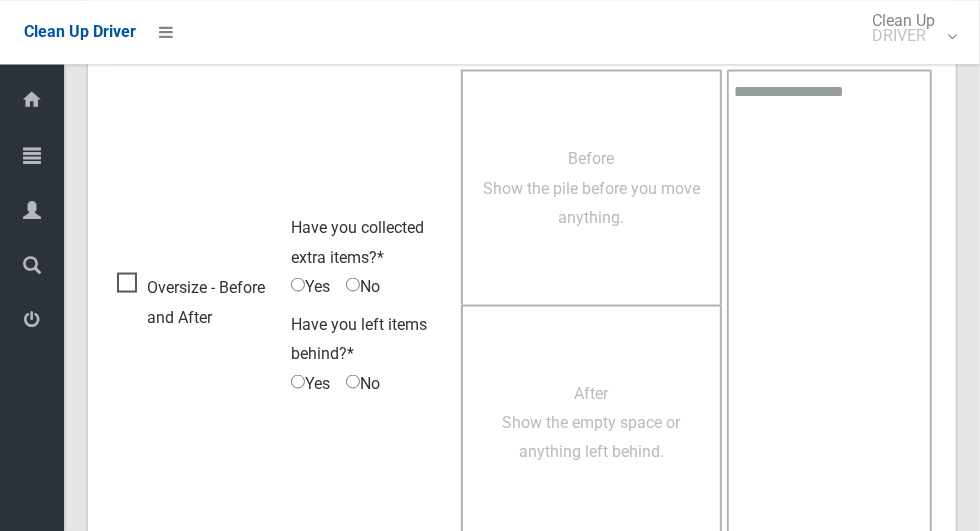 scroll, scrollTop: 1636, scrollLeft: 0, axis: vertical 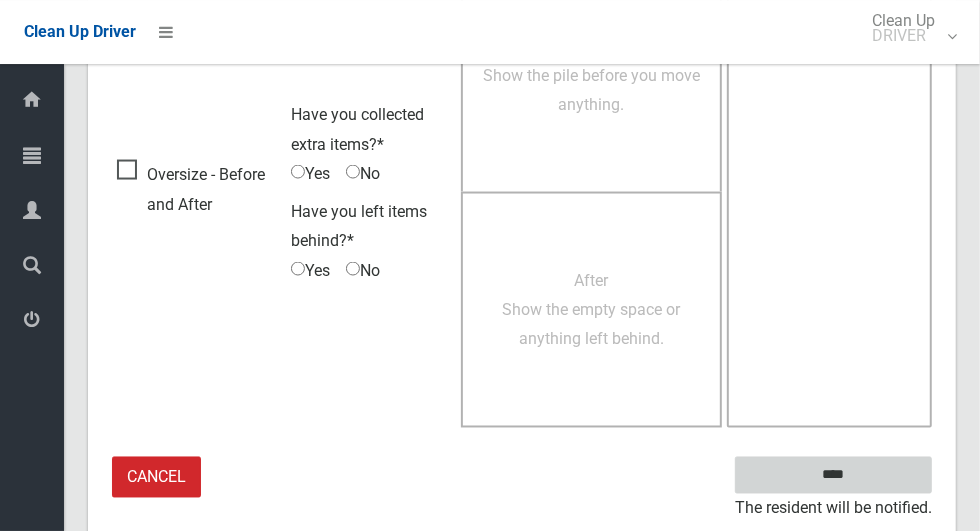 click on "****" at bounding box center (833, 475) 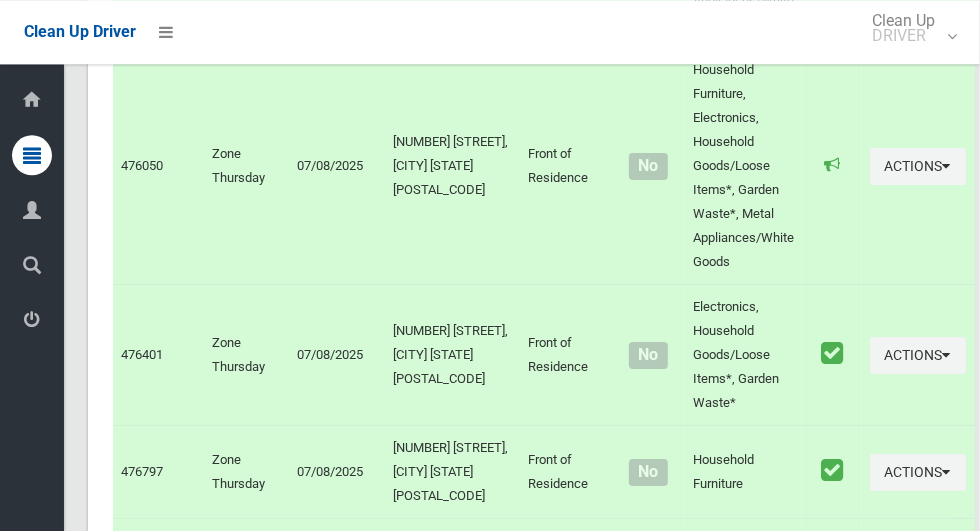 scroll, scrollTop: 12573, scrollLeft: 0, axis: vertical 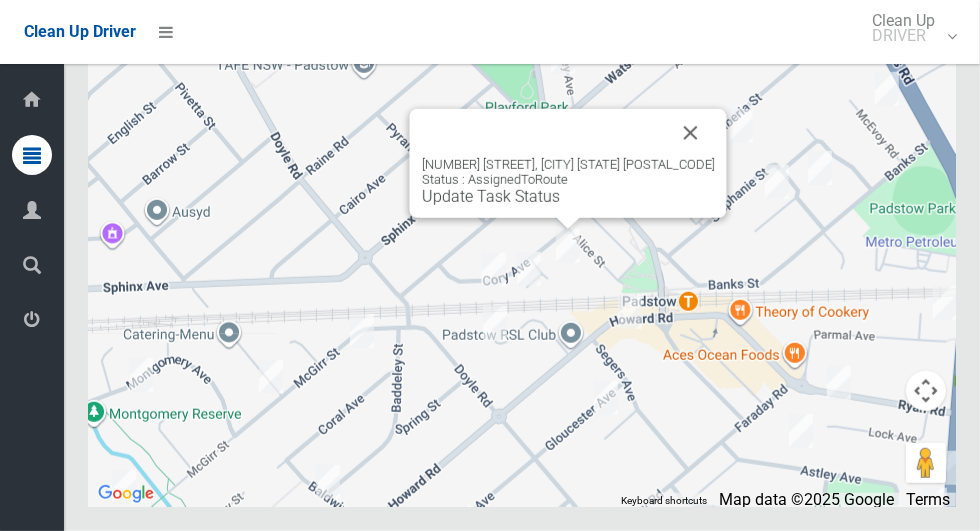 click at bounding box center (691, 133) 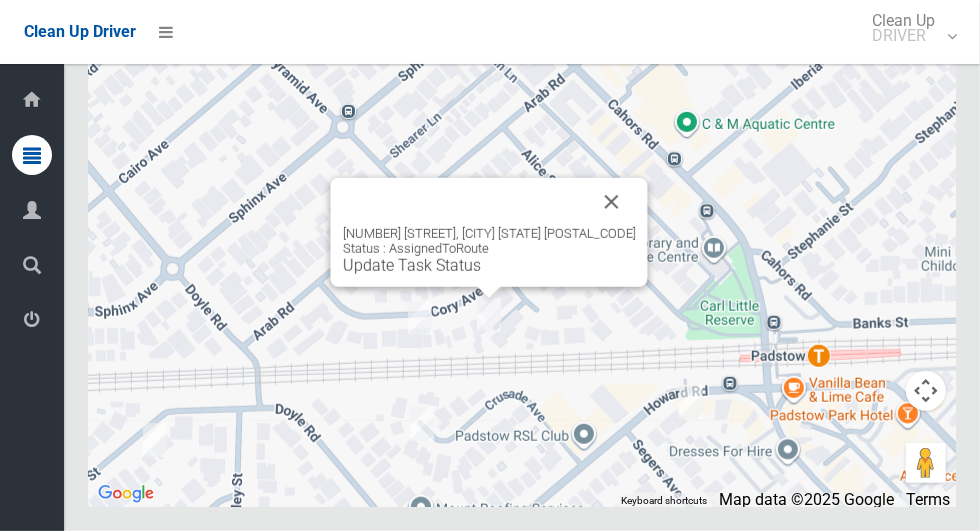 click at bounding box center (612, 202) 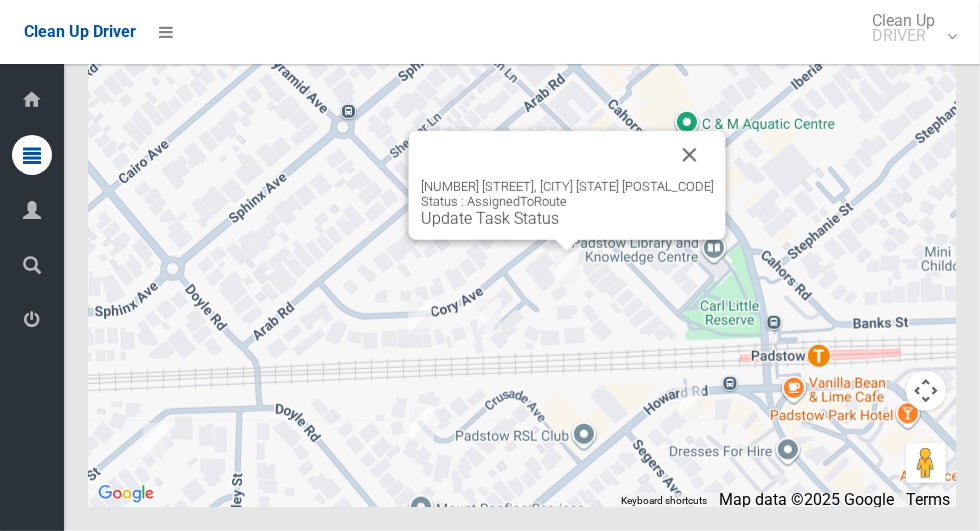 click at bounding box center [690, 155] 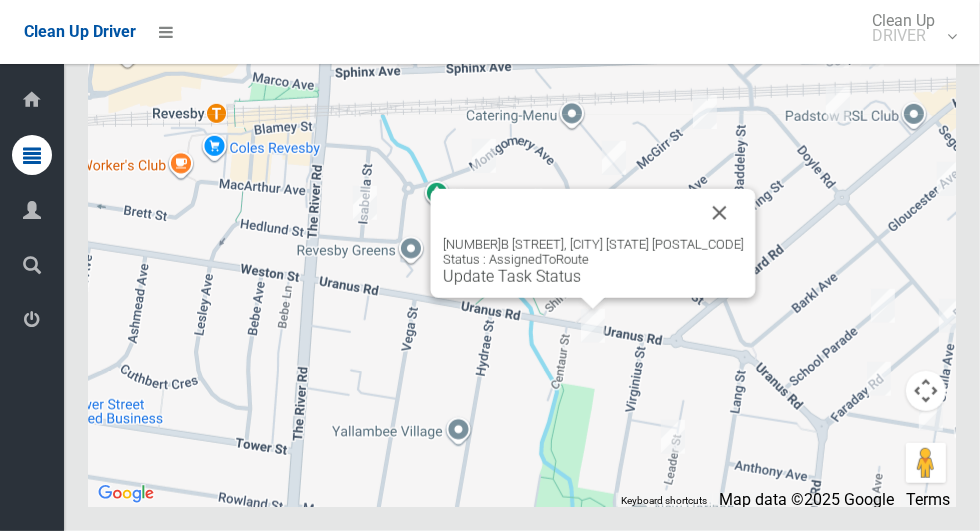 click on "Update Task Status" at bounding box center (512, 276) 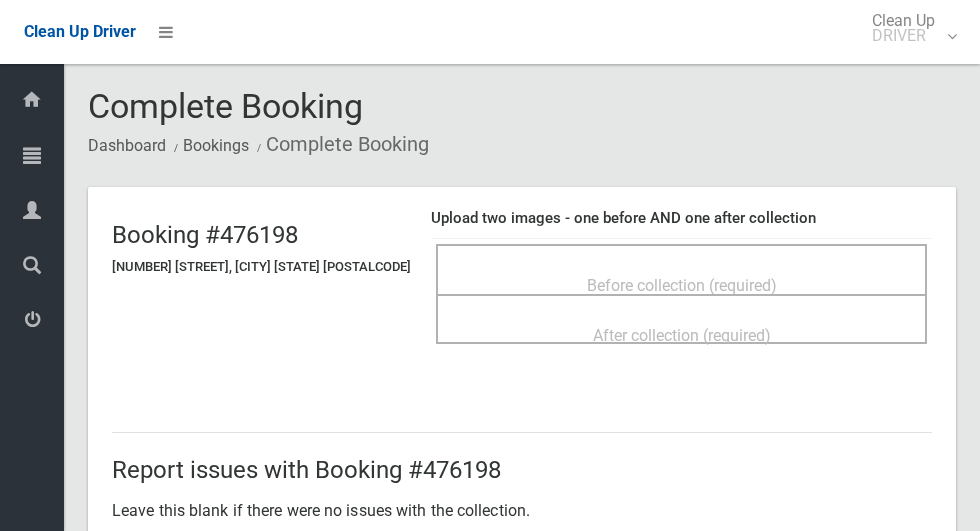 scroll, scrollTop: 0, scrollLeft: 0, axis: both 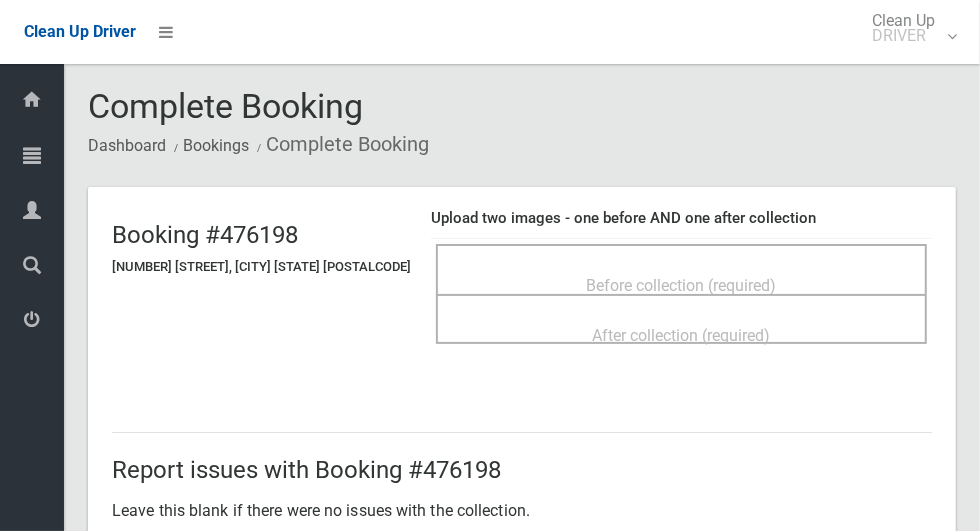 click on "Before collection (required)" at bounding box center [682, 285] 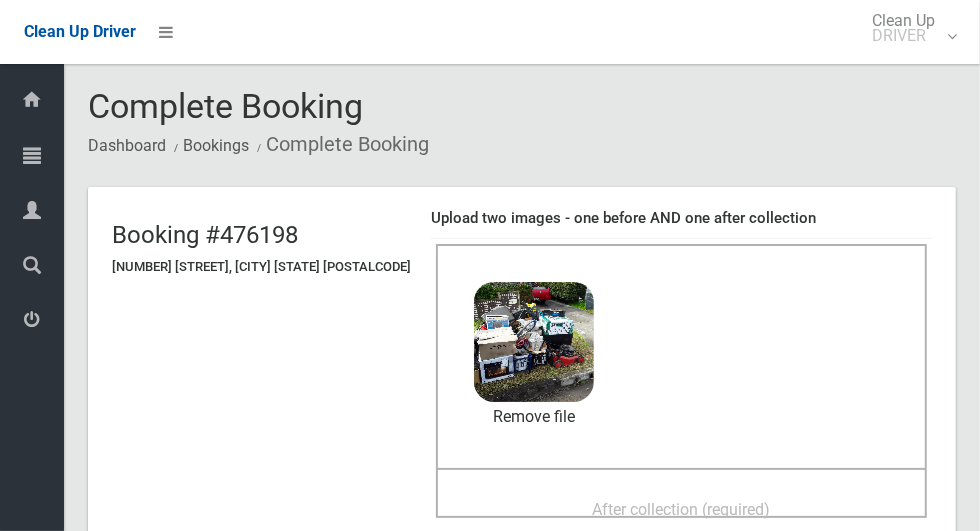 click on "After collection (required)" at bounding box center [682, 509] 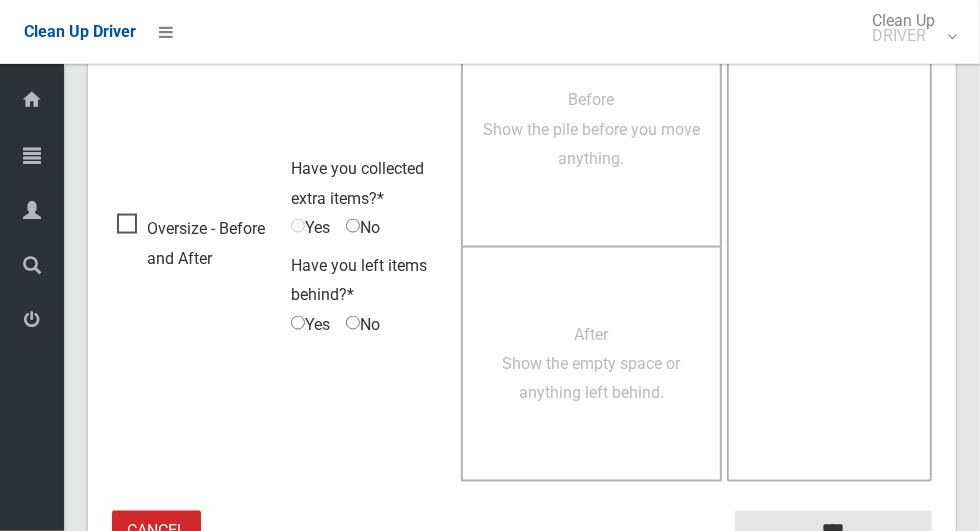 scroll, scrollTop: 1636, scrollLeft: 0, axis: vertical 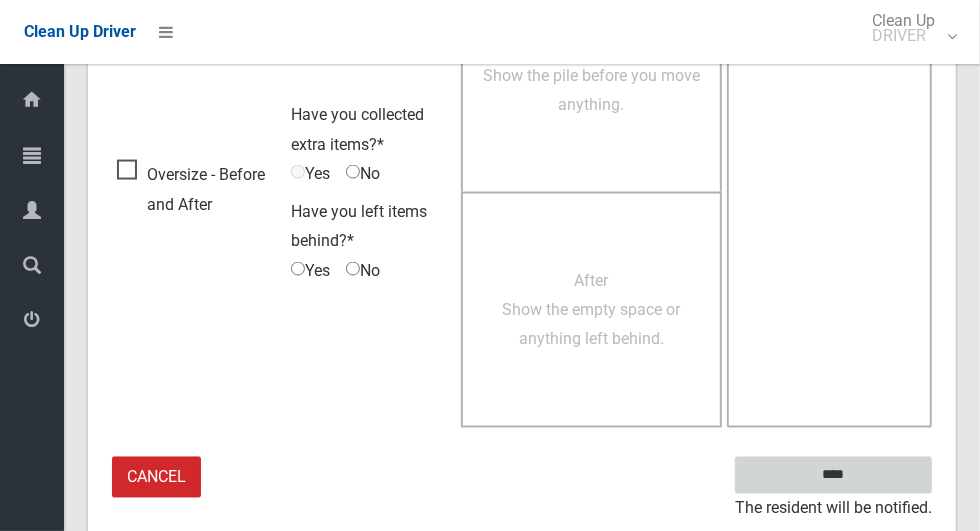click on "****" at bounding box center [833, 475] 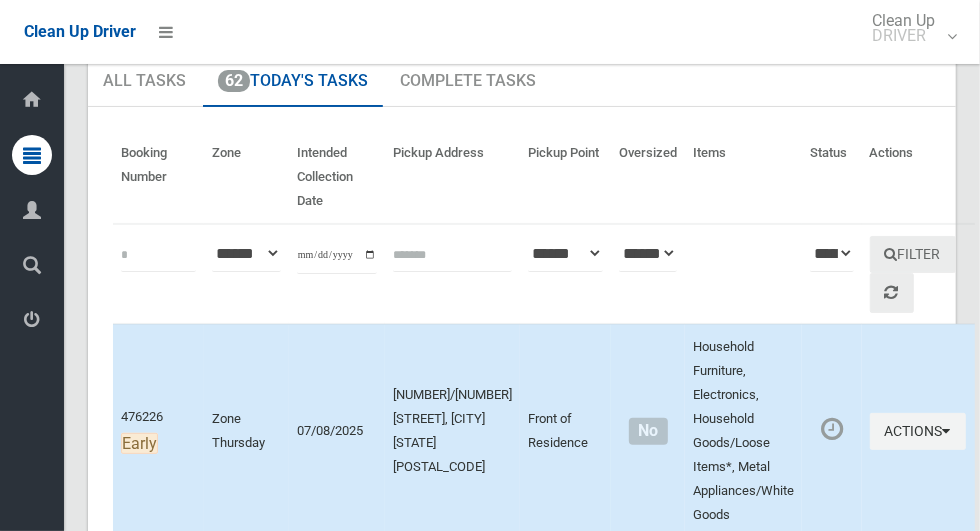 scroll, scrollTop: 107, scrollLeft: 0, axis: vertical 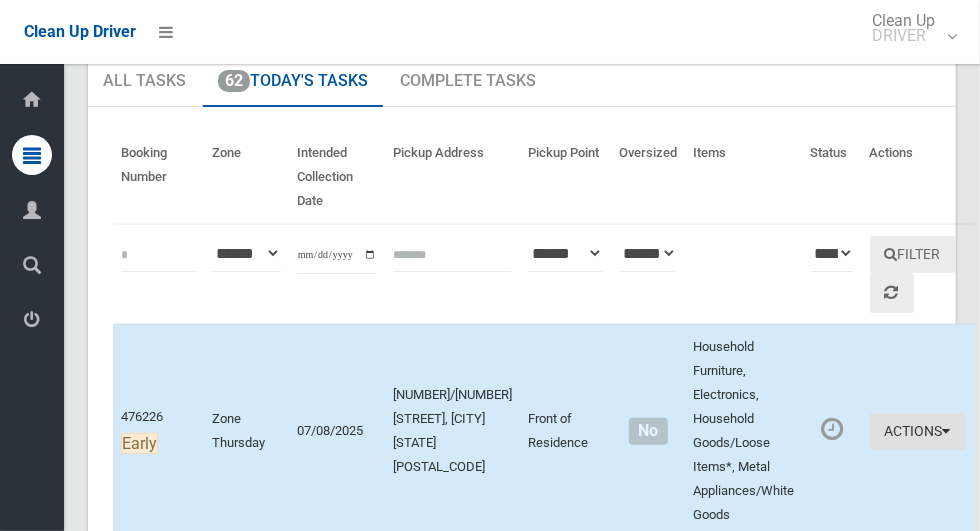 click on "Actions" at bounding box center (918, 431) 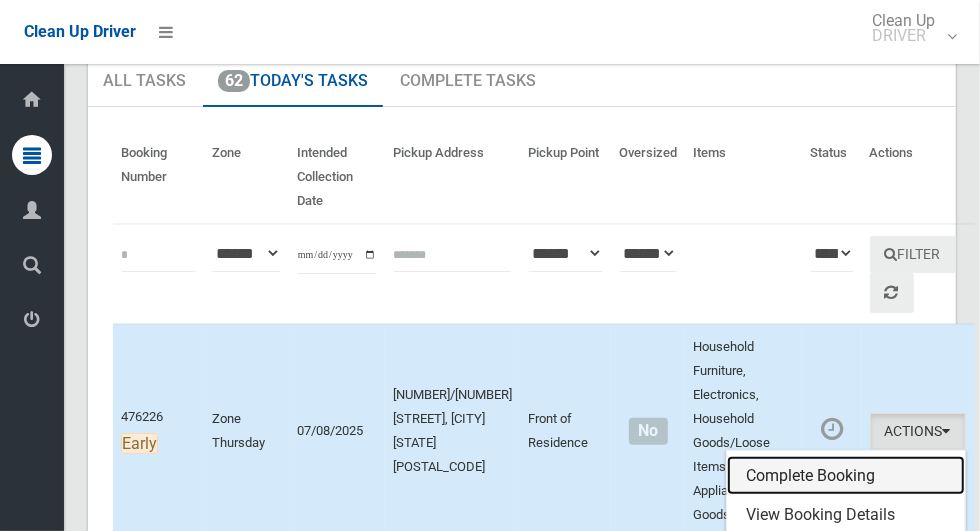 click on "Complete Booking" at bounding box center (846, 476) 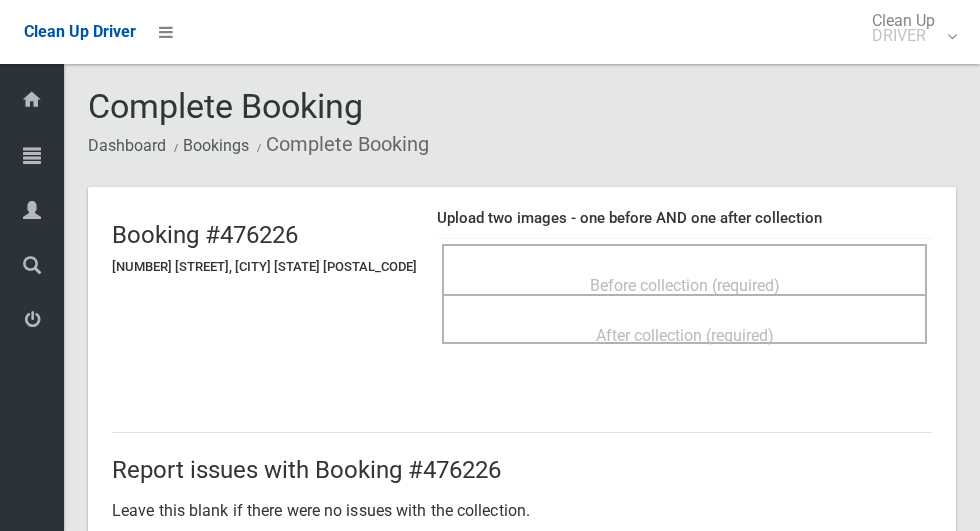 scroll, scrollTop: 0, scrollLeft: 0, axis: both 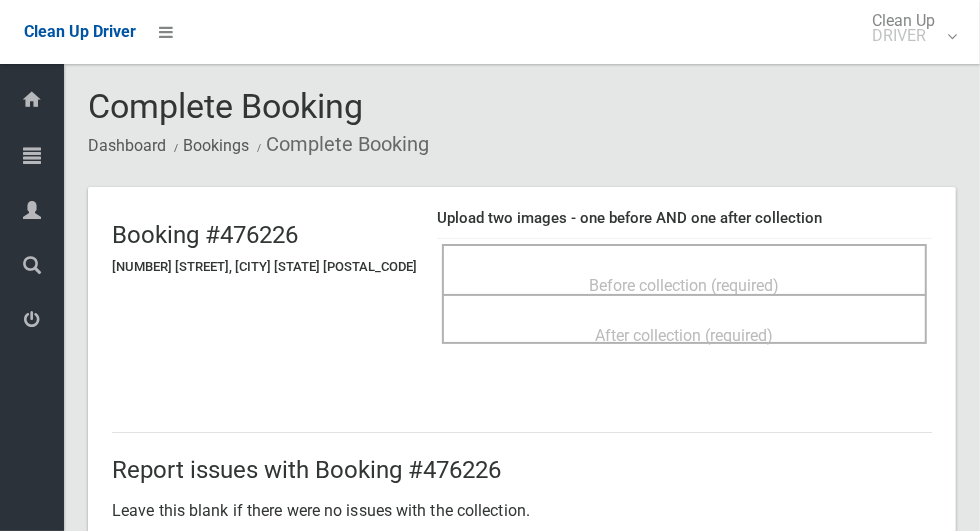 click on "Before collection (required)" at bounding box center [685, 285] 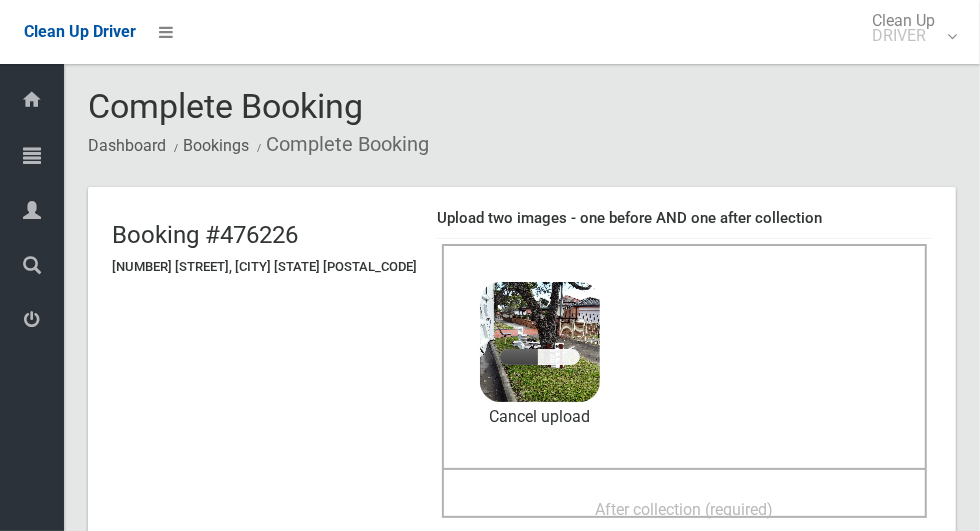 click on "After collection (required)" at bounding box center (685, 509) 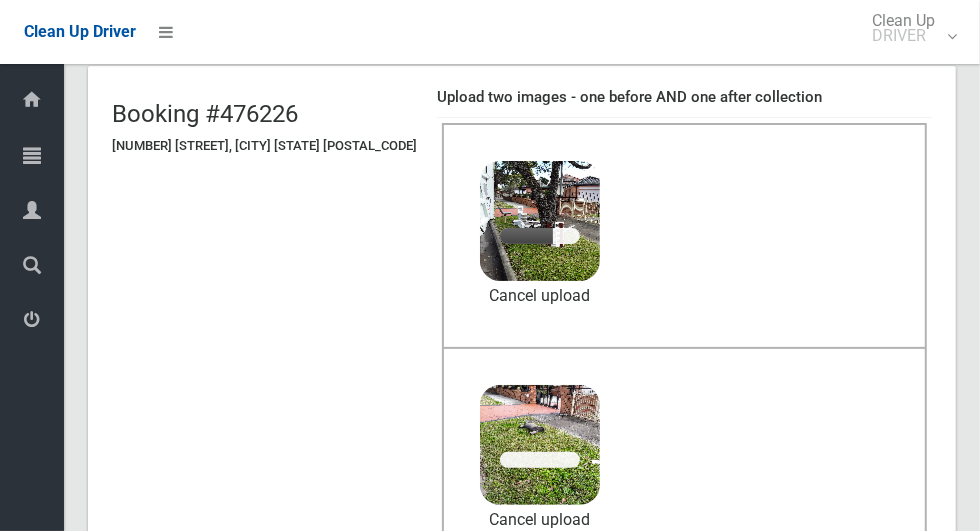 scroll, scrollTop: 121, scrollLeft: 0, axis: vertical 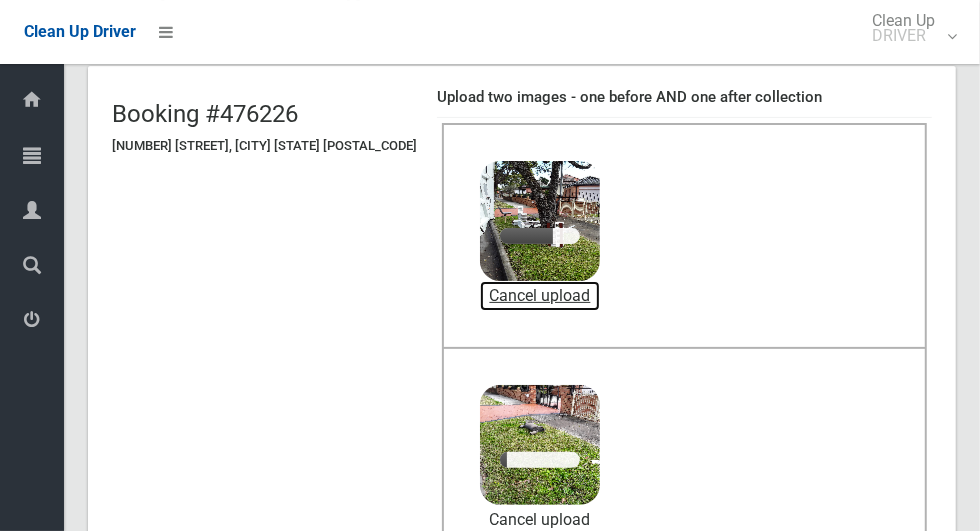 click on "Cancel upload" at bounding box center (540, 296) 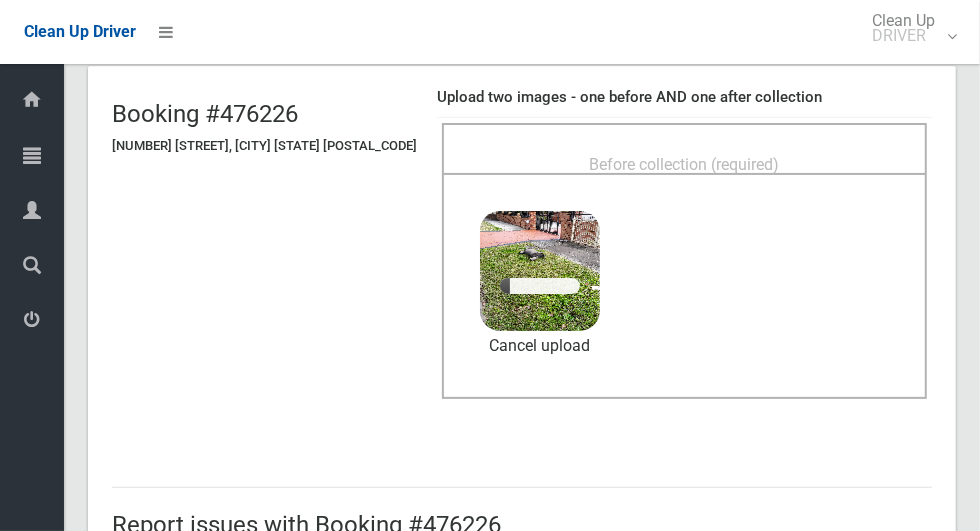 click on "Before collection (required)" at bounding box center (685, 164) 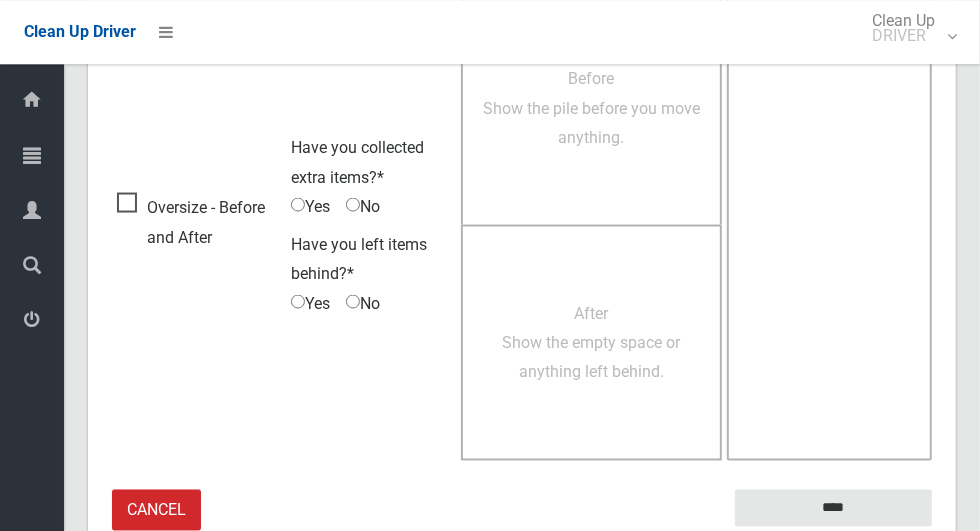 scroll, scrollTop: 1636, scrollLeft: 0, axis: vertical 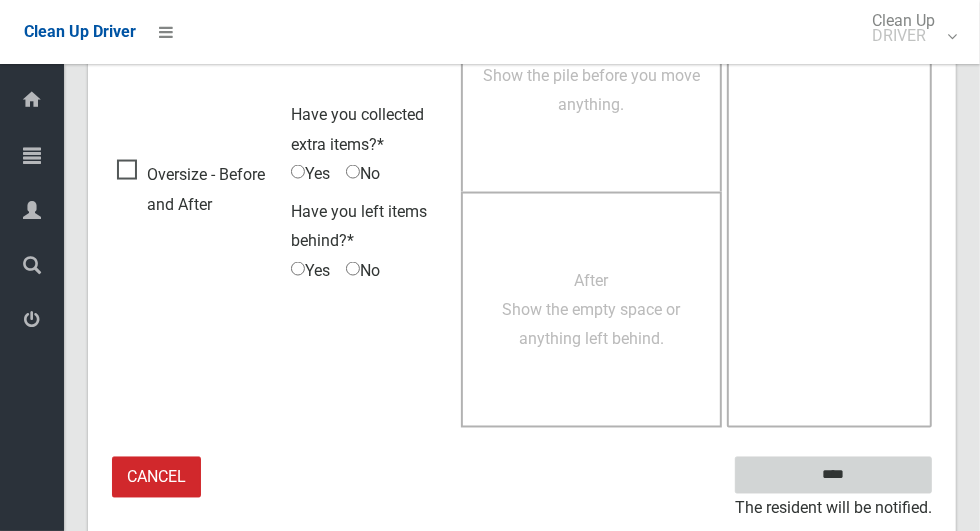 click on "****" at bounding box center [833, 475] 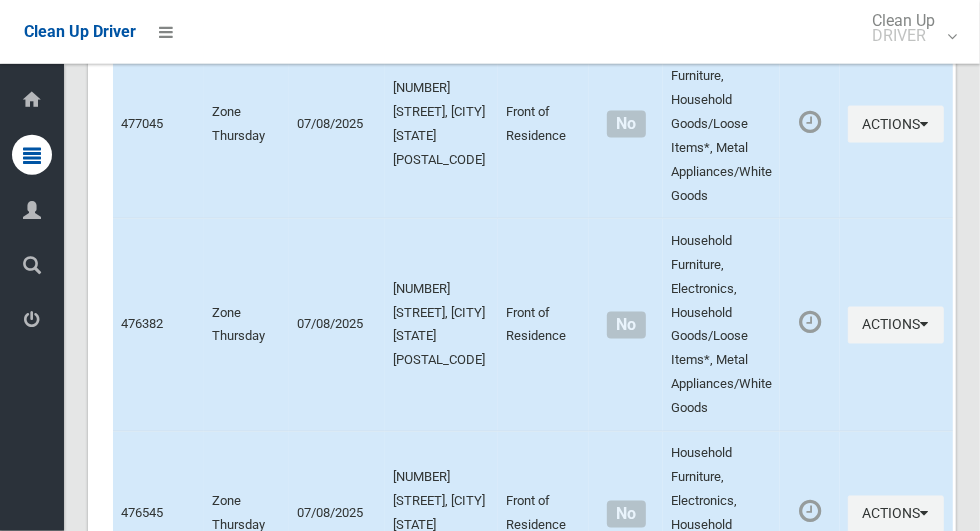 scroll, scrollTop: 9481, scrollLeft: 0, axis: vertical 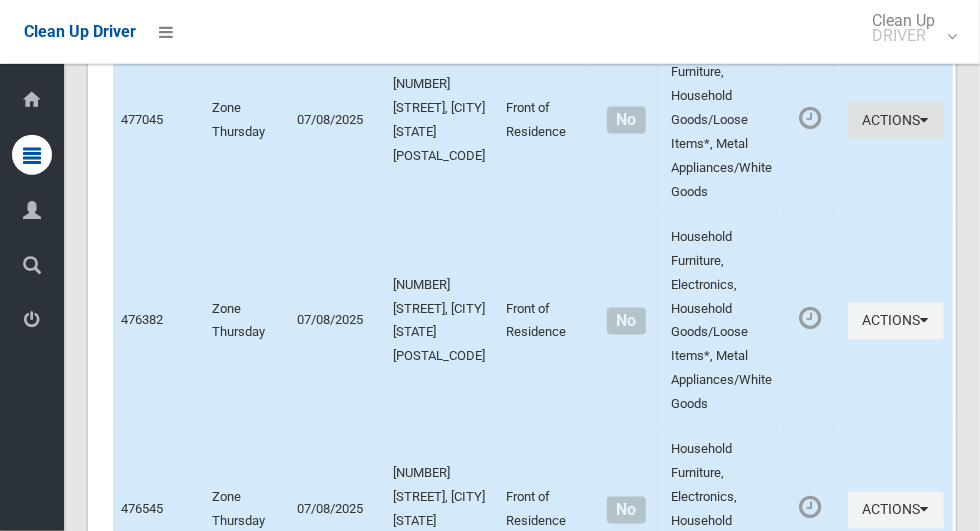 click on "Actions" at bounding box center [896, 120] 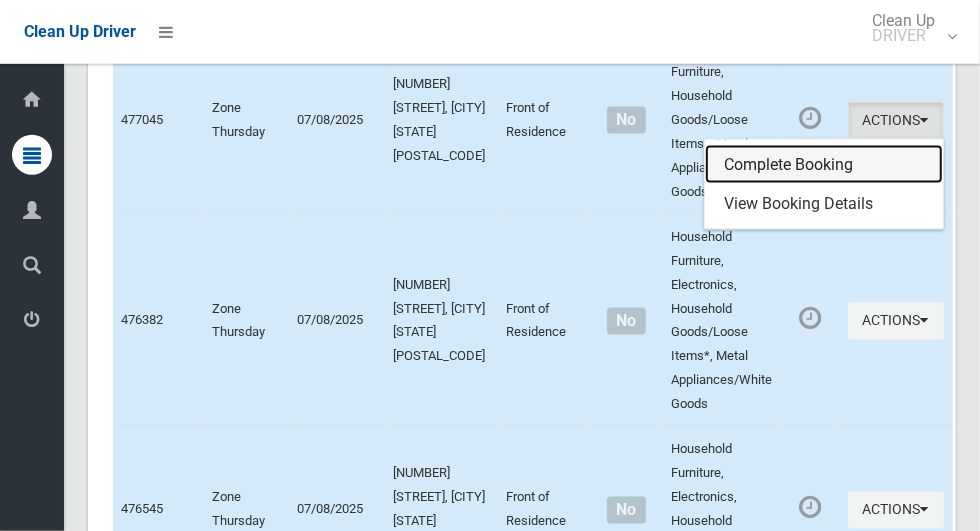 click on "Complete Booking" at bounding box center [824, 165] 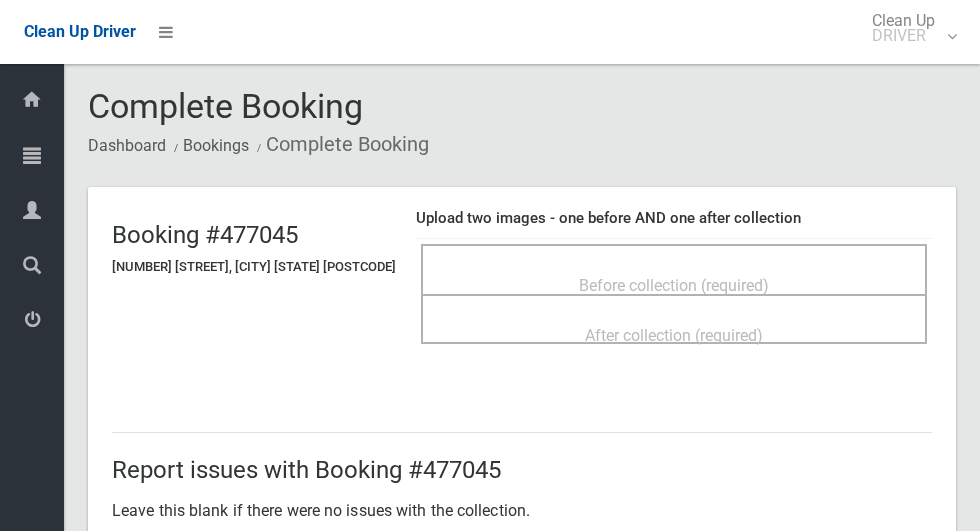 scroll, scrollTop: 0, scrollLeft: 0, axis: both 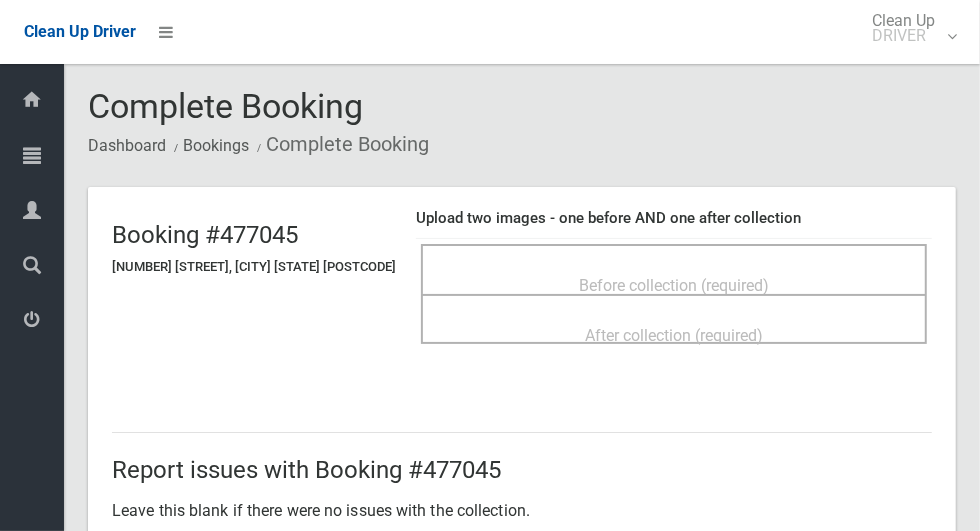 click on "Before collection (required)" at bounding box center (674, 285) 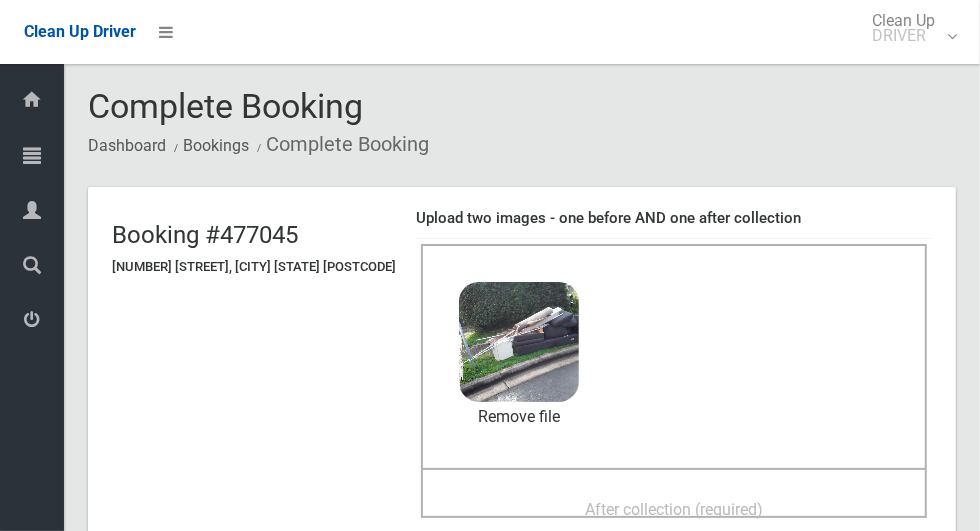 click on "After collection (required)" at bounding box center [674, 509] 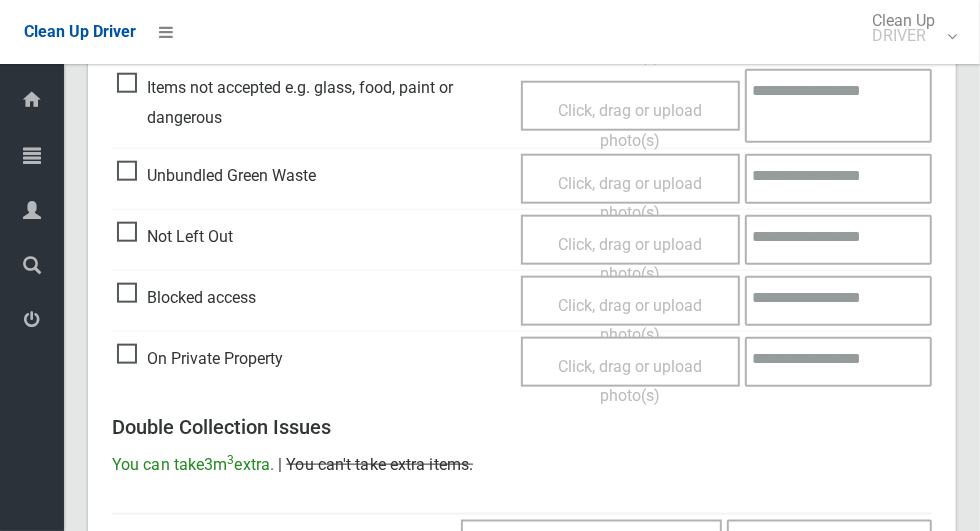 scroll, scrollTop: 1636, scrollLeft: 0, axis: vertical 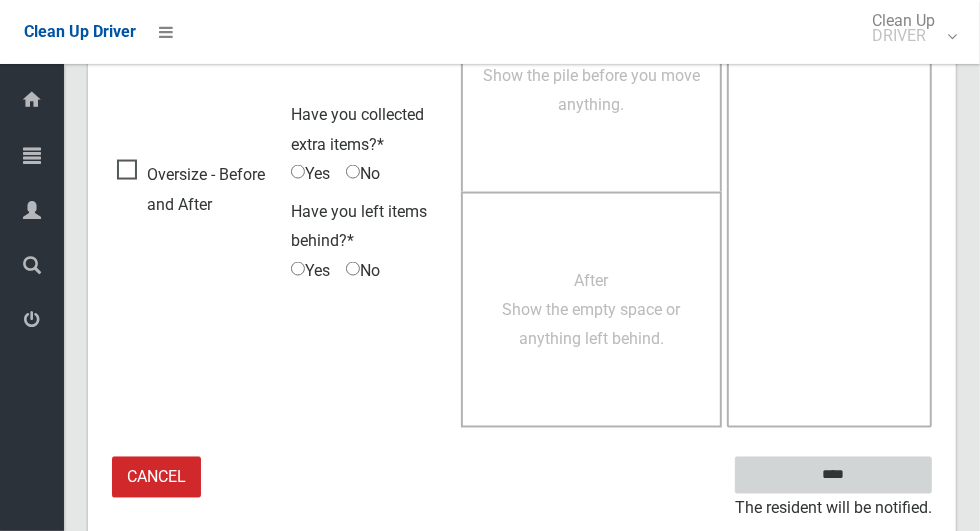 click on "****" at bounding box center [833, 475] 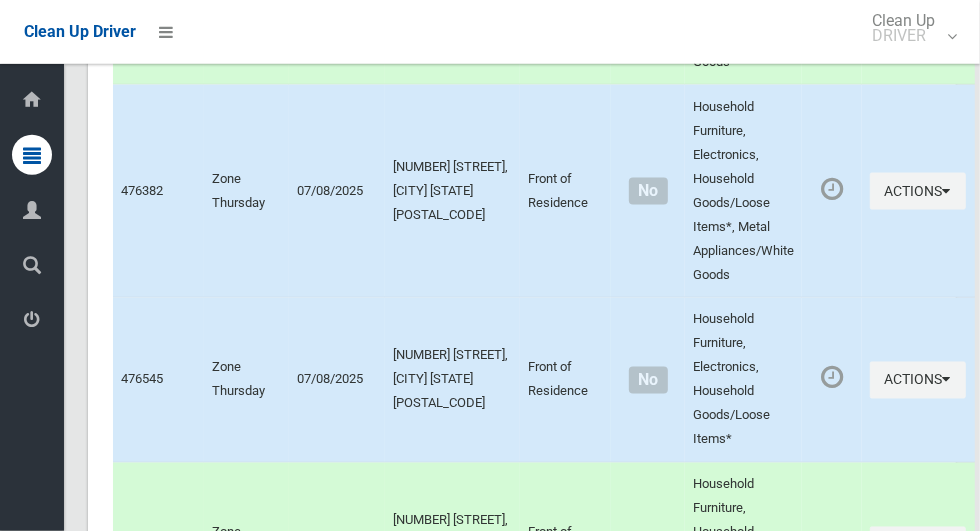 scroll, scrollTop: 9516, scrollLeft: 0, axis: vertical 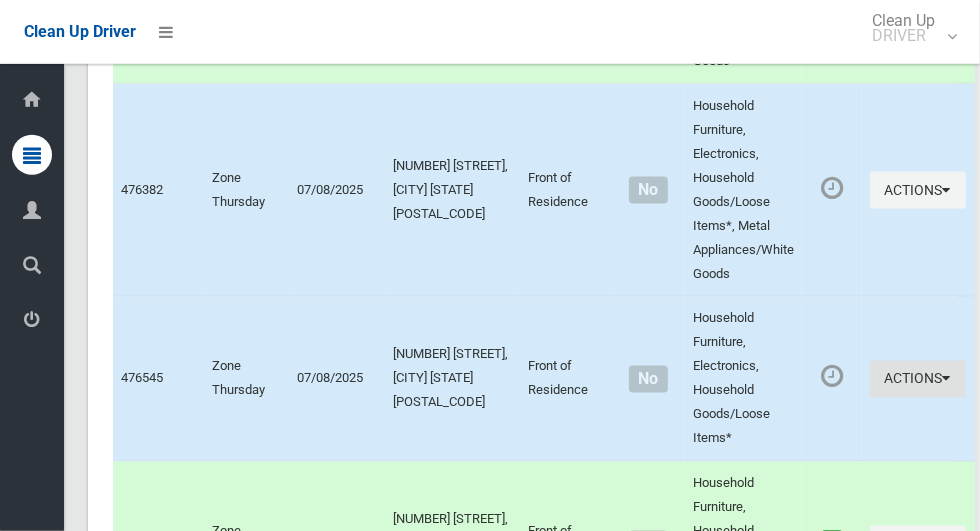 click on "Actions" at bounding box center (918, 379) 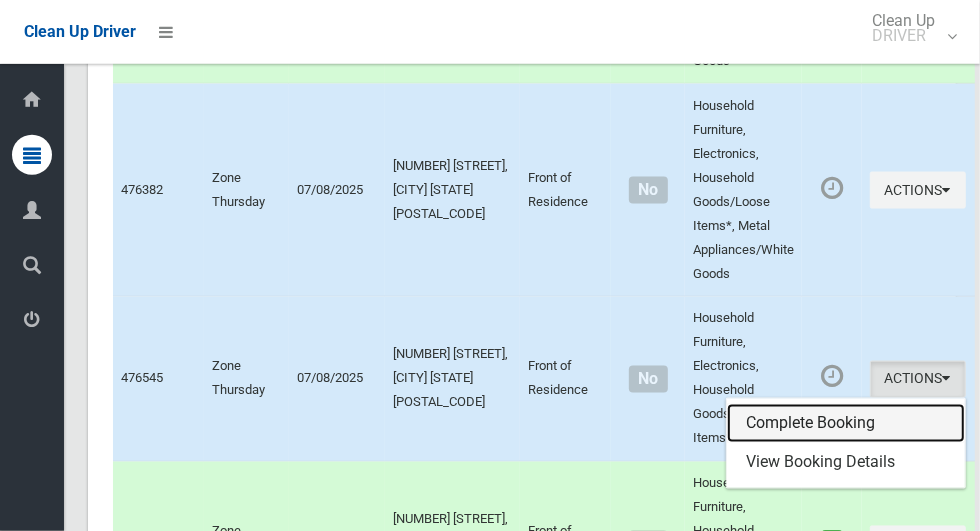 click on "Complete Booking" at bounding box center (846, 424) 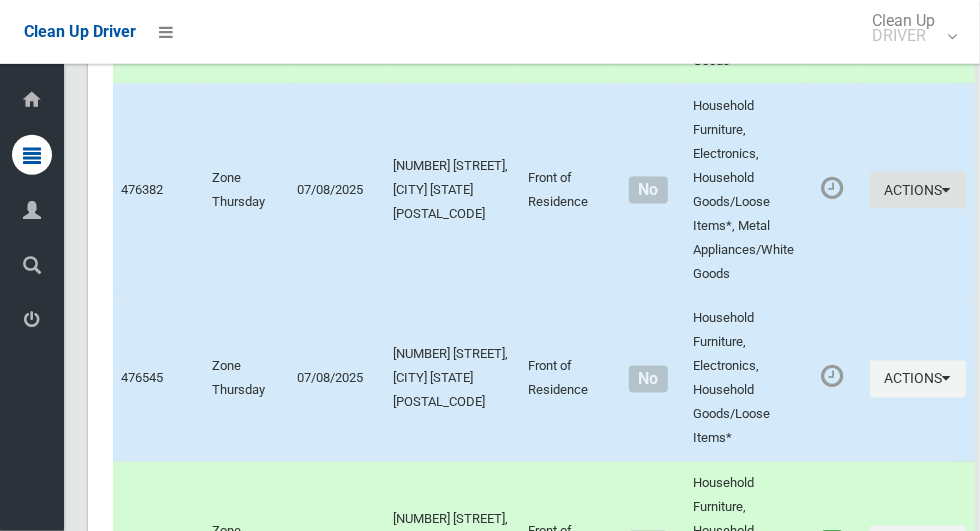 click on "Actions" at bounding box center [918, 190] 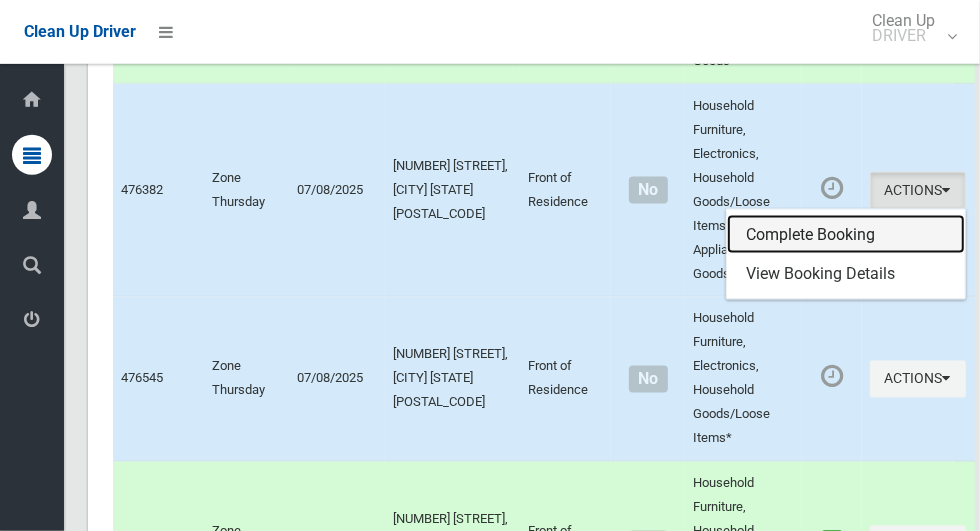 click on "Complete Booking" at bounding box center (846, 235) 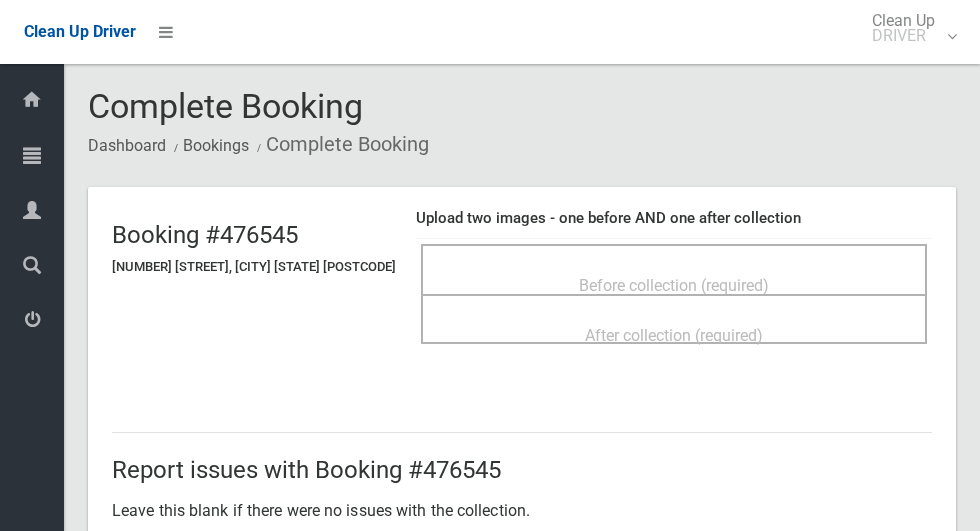 scroll, scrollTop: 0, scrollLeft: 0, axis: both 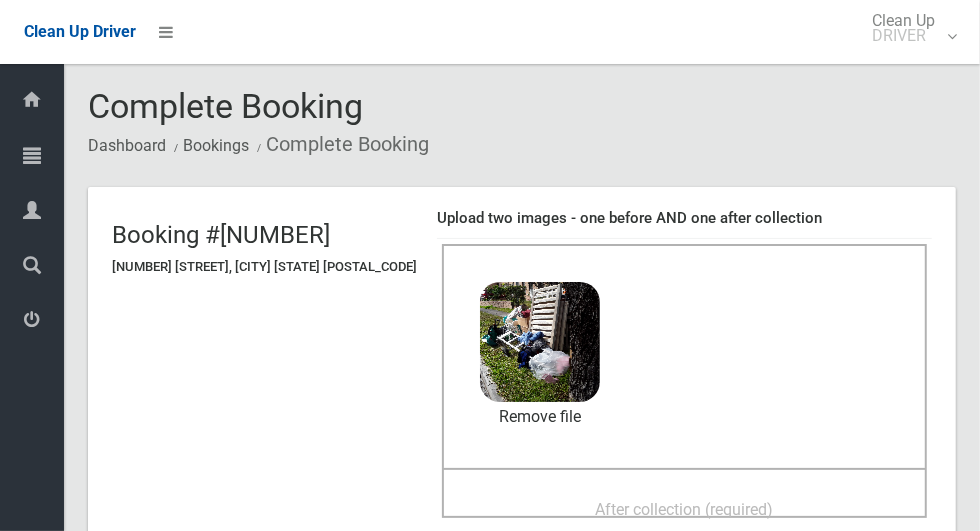 click on "After collection (required)" at bounding box center [685, 509] 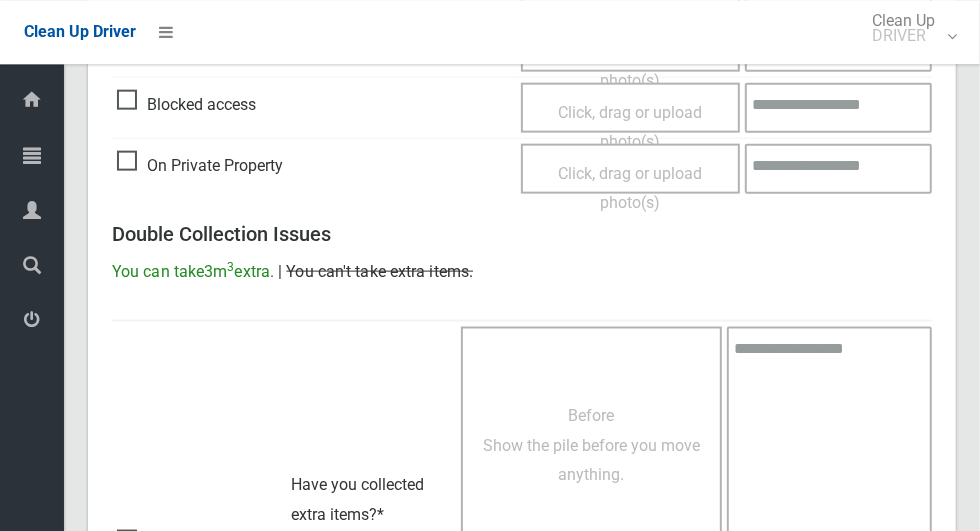 scroll, scrollTop: 1636, scrollLeft: 0, axis: vertical 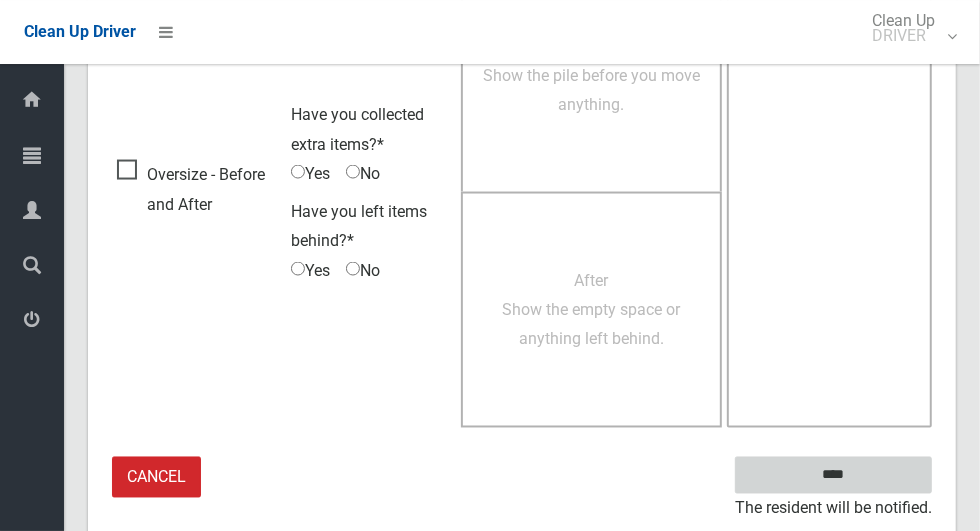 click on "****" at bounding box center (833, 475) 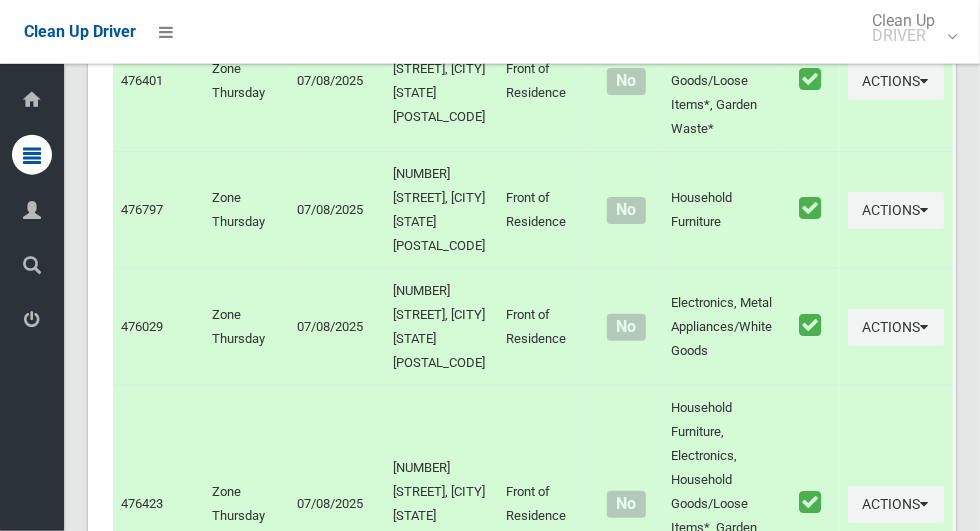 scroll, scrollTop: 10149, scrollLeft: 0, axis: vertical 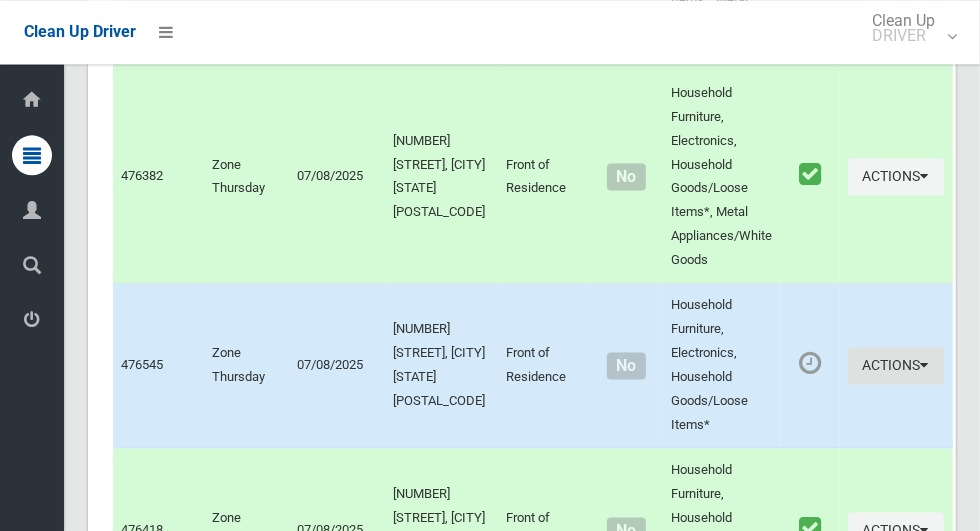 click on "Actions" at bounding box center [896, 365] 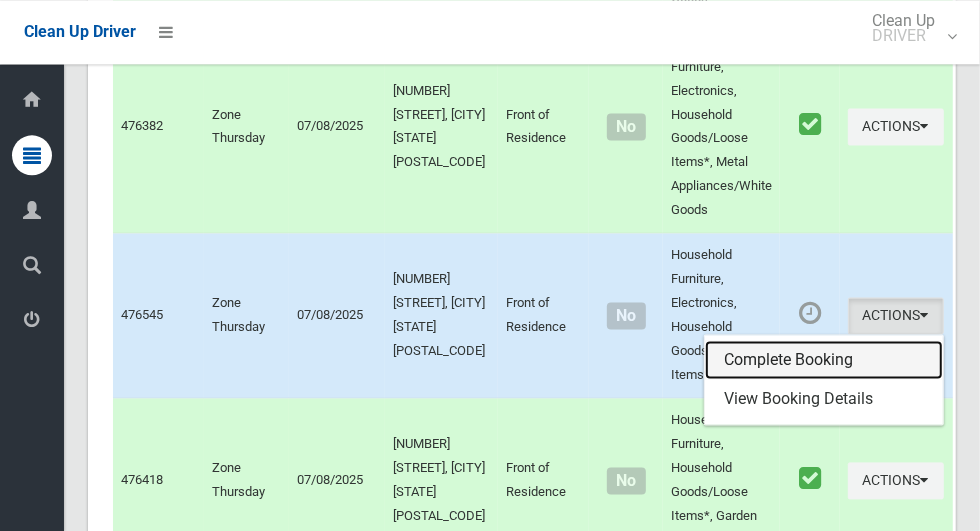 click on "Complete Booking" at bounding box center [824, 360] 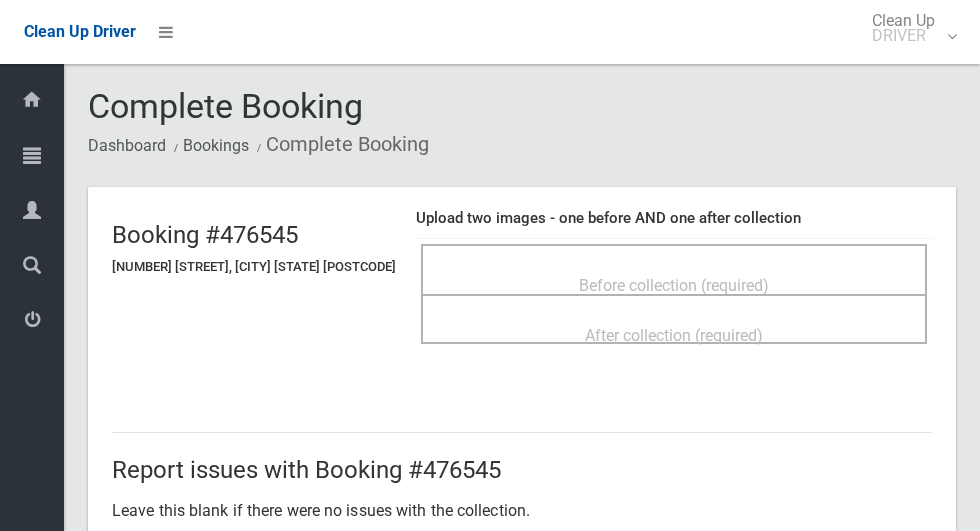 scroll, scrollTop: 0, scrollLeft: 0, axis: both 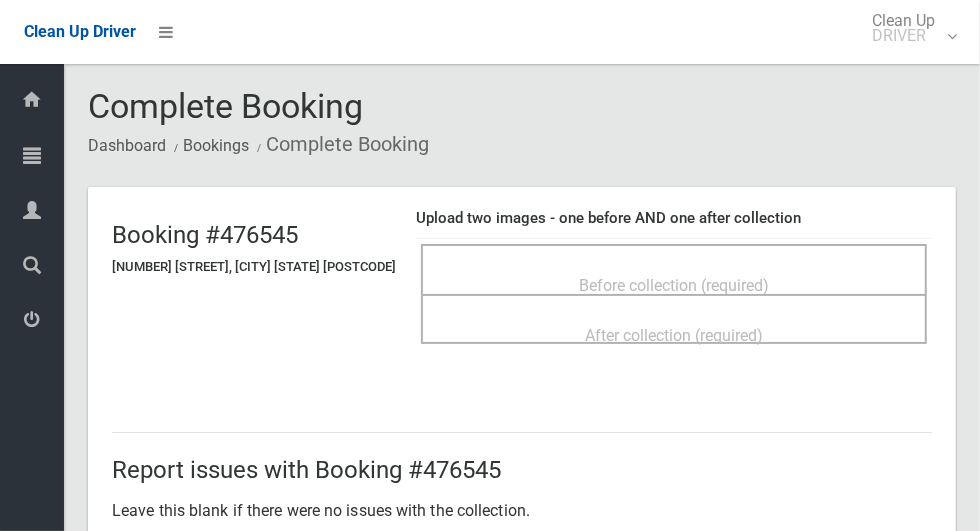 click on "Before collection (required)" at bounding box center (674, 284) 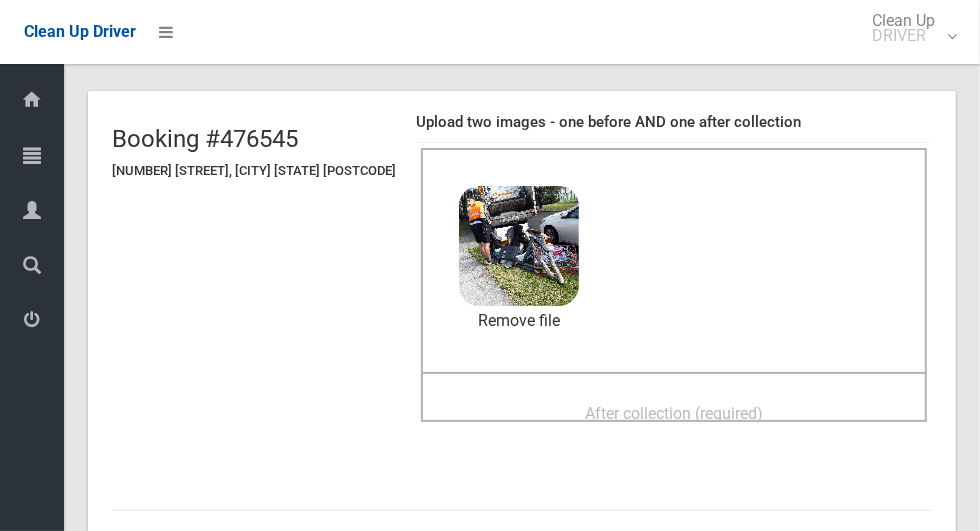 scroll, scrollTop: 98, scrollLeft: 0, axis: vertical 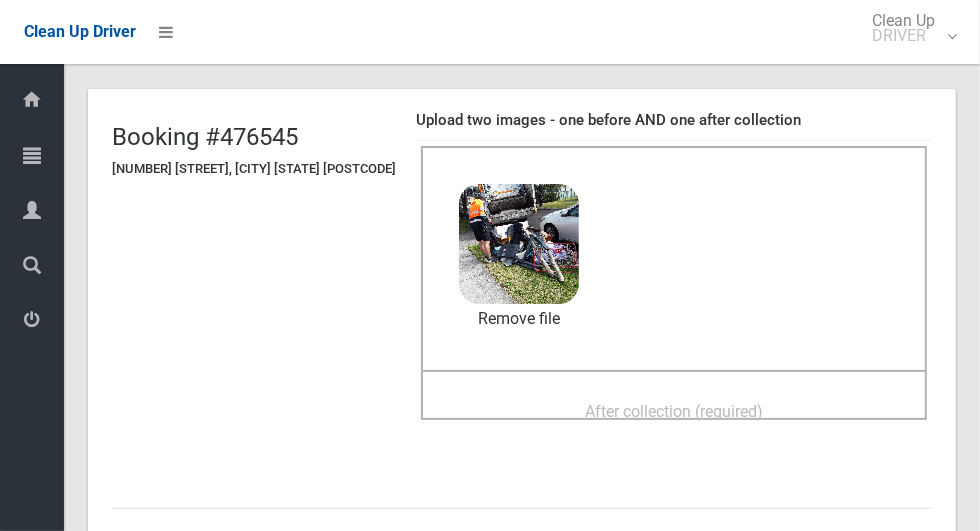 click on "After collection (required)" at bounding box center [674, 411] 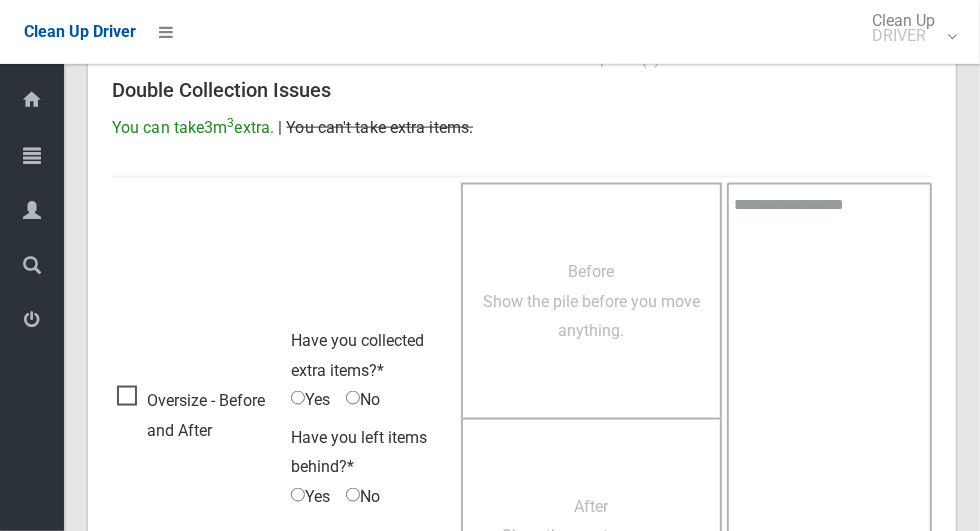 scroll, scrollTop: 1636, scrollLeft: 0, axis: vertical 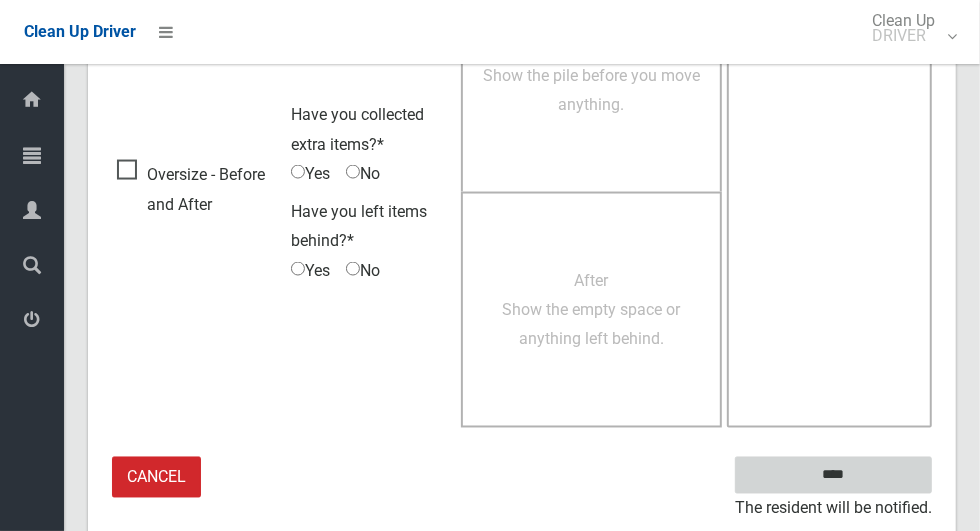 click on "****" at bounding box center (833, 475) 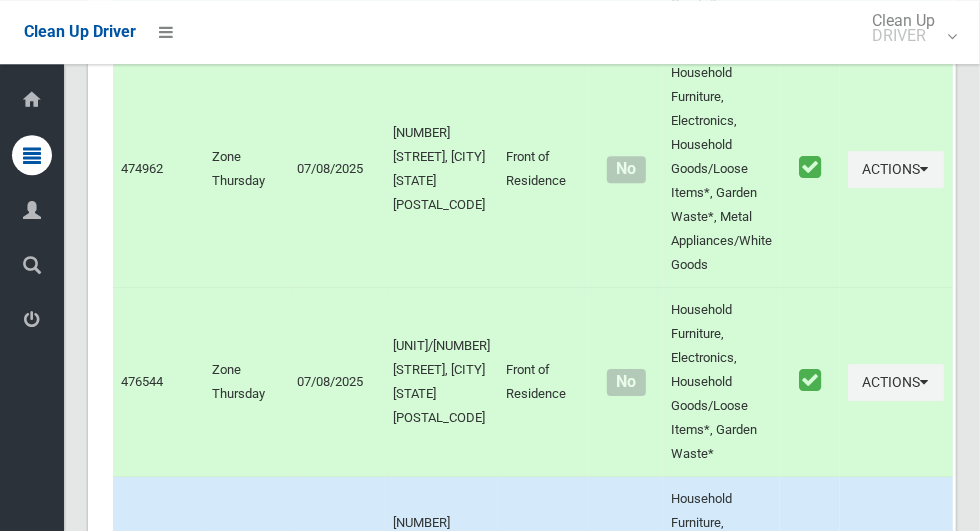 scroll, scrollTop: 10977, scrollLeft: 0, axis: vertical 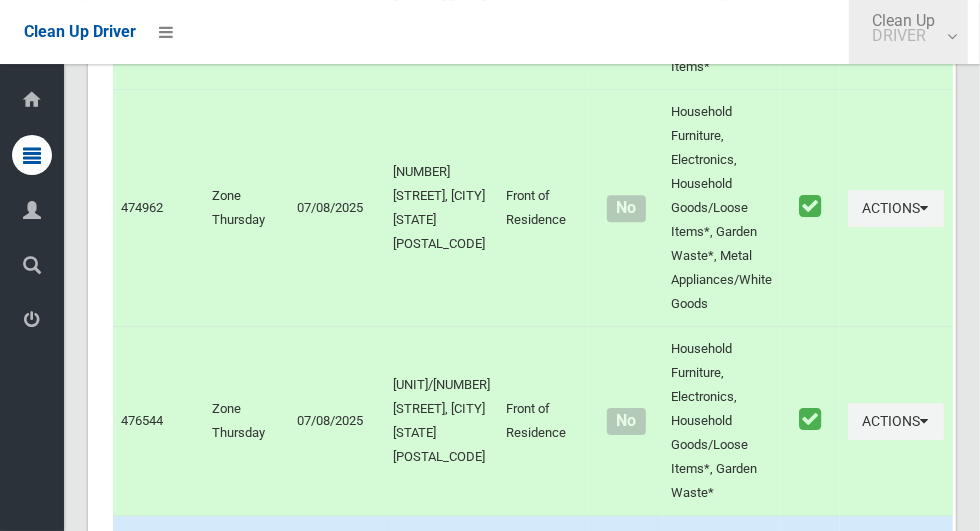 click on "DRIVER" at bounding box center [903, 35] 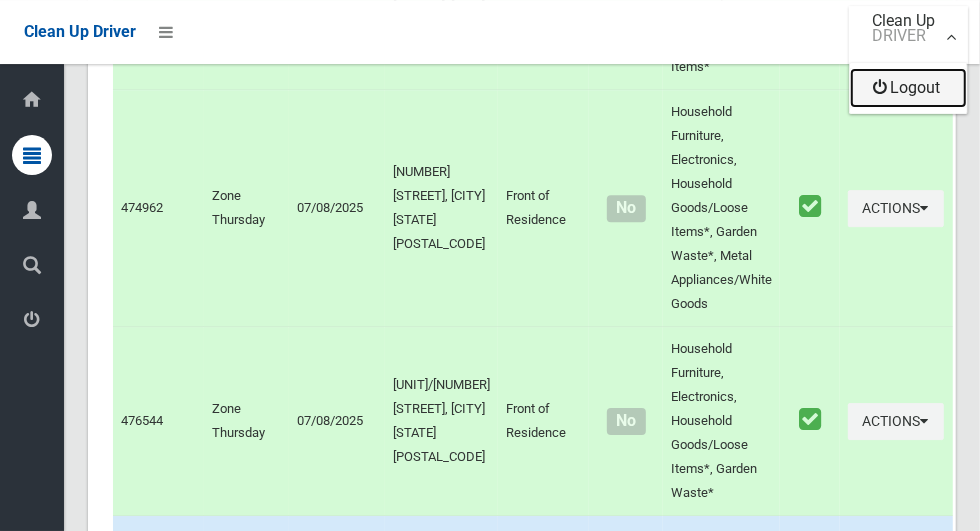 click on "Logout" at bounding box center (908, 88) 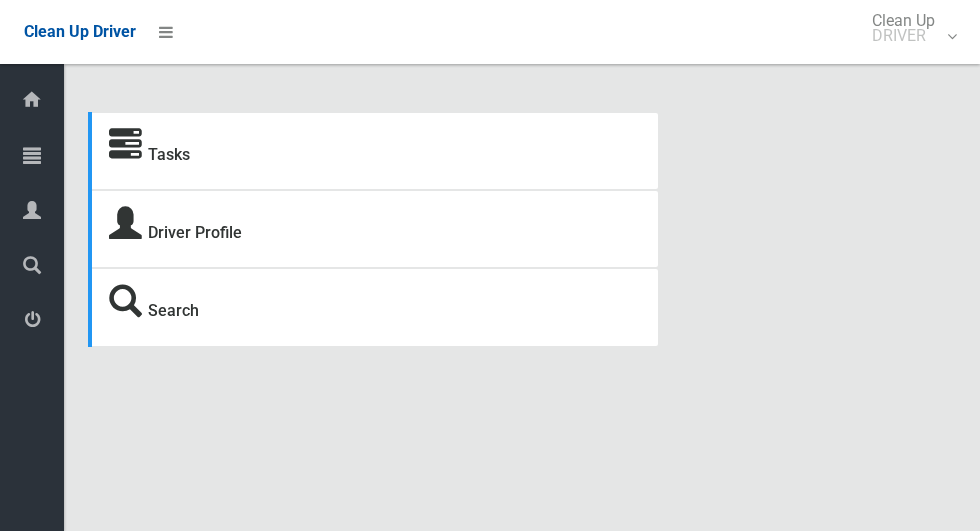 scroll, scrollTop: 0, scrollLeft: 0, axis: both 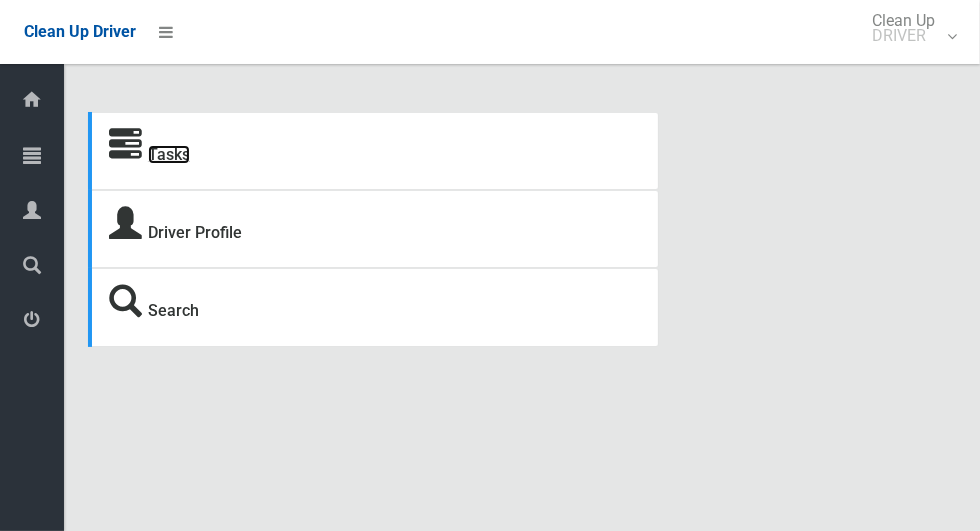 click on "Tasks" at bounding box center [169, 154] 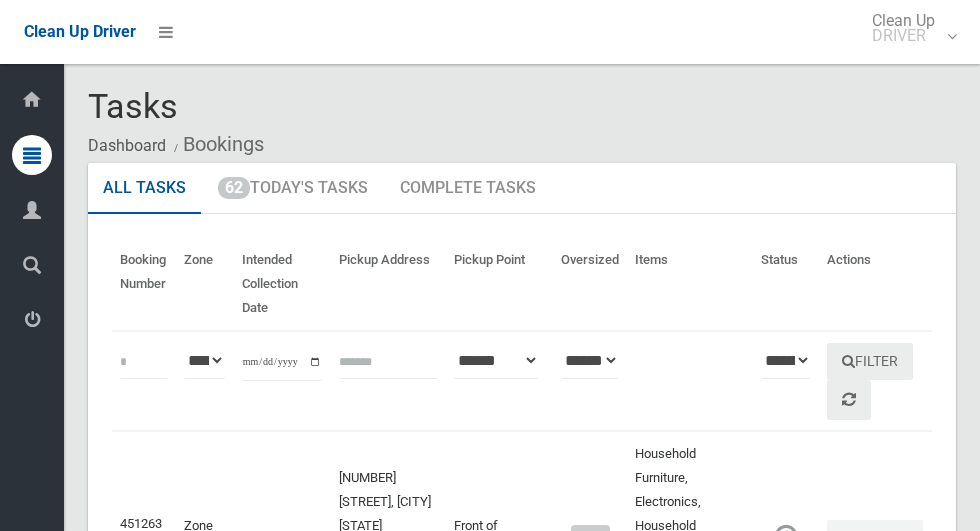 scroll, scrollTop: 0, scrollLeft: 0, axis: both 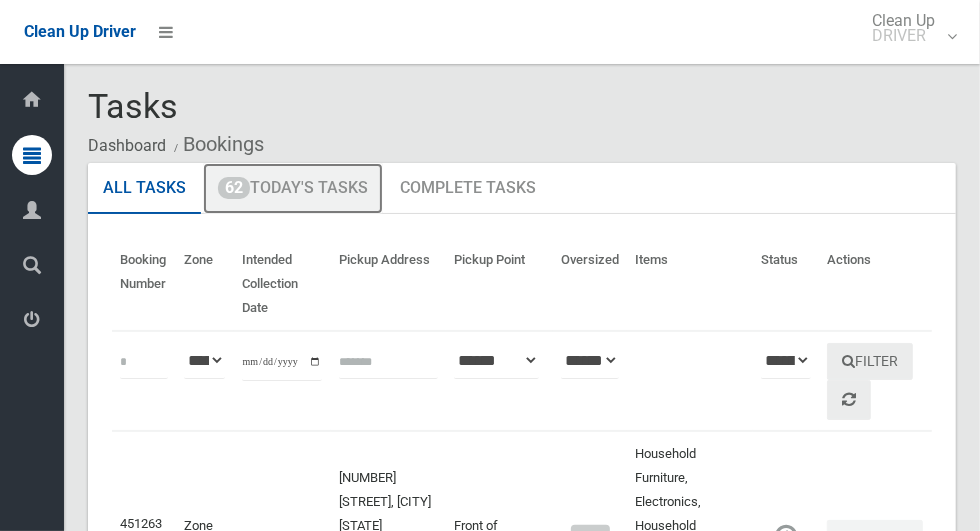 click on "62
Today's Tasks" at bounding box center [293, 189] 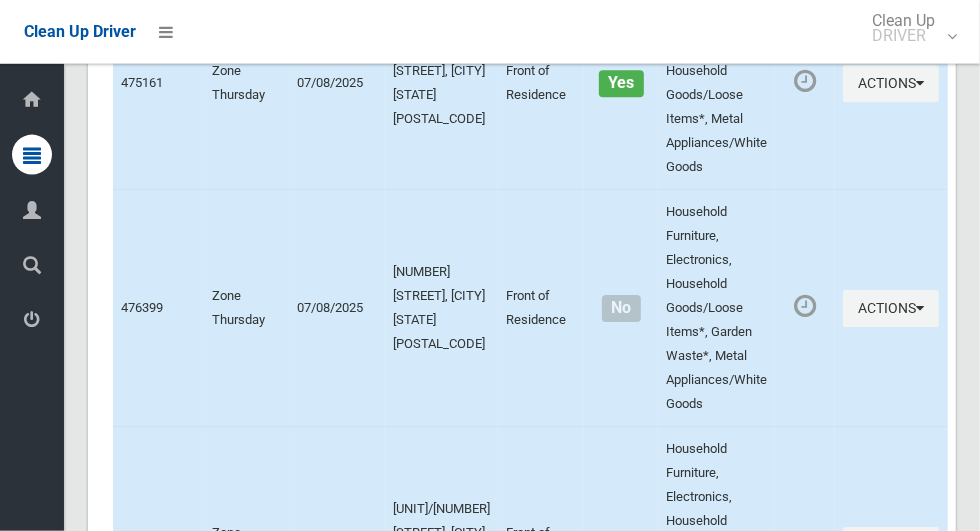 scroll, scrollTop: 12624, scrollLeft: 0, axis: vertical 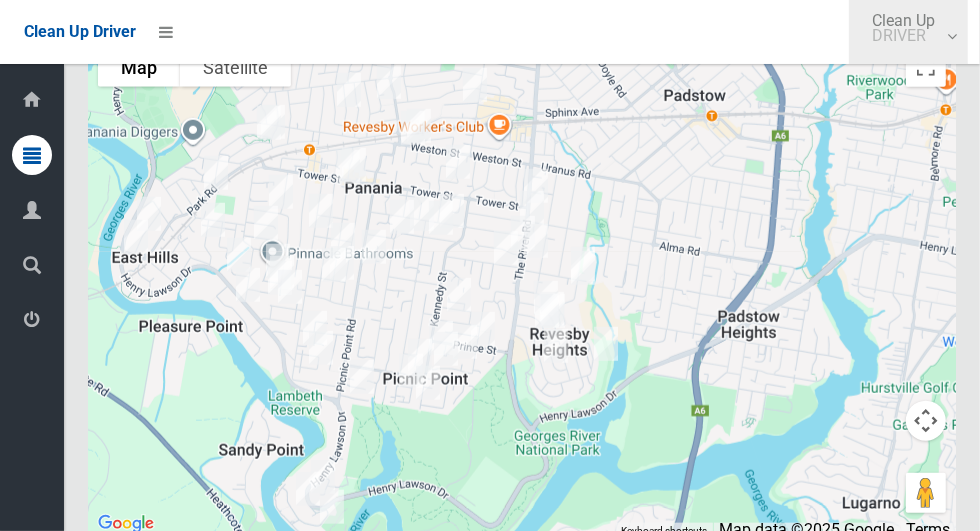 click on "DRIVER" at bounding box center [903, 35] 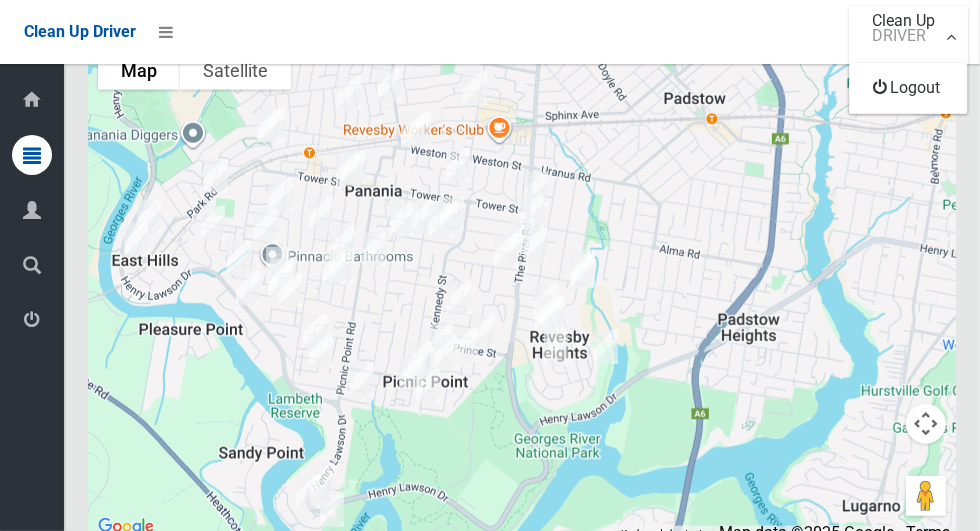 scroll, scrollTop: 12620, scrollLeft: 0, axis: vertical 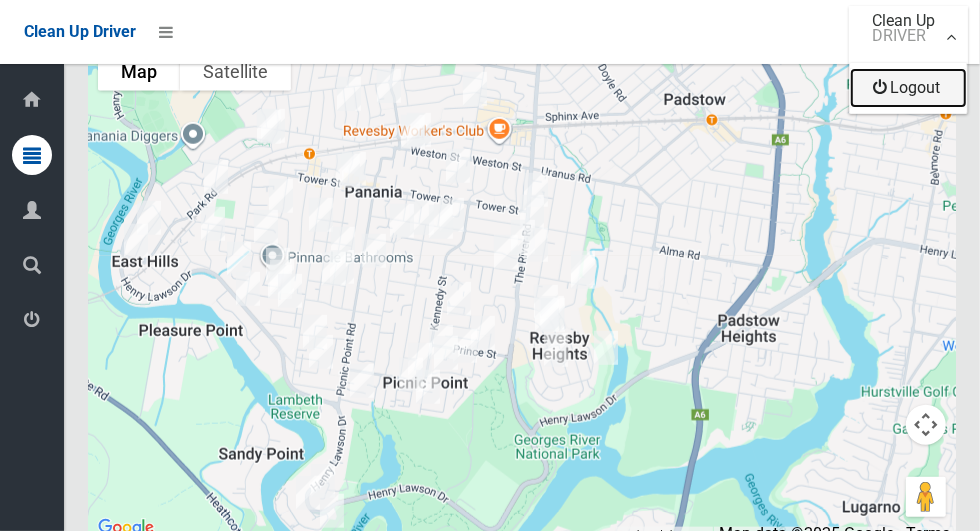 click on "Logout" at bounding box center [908, 88] 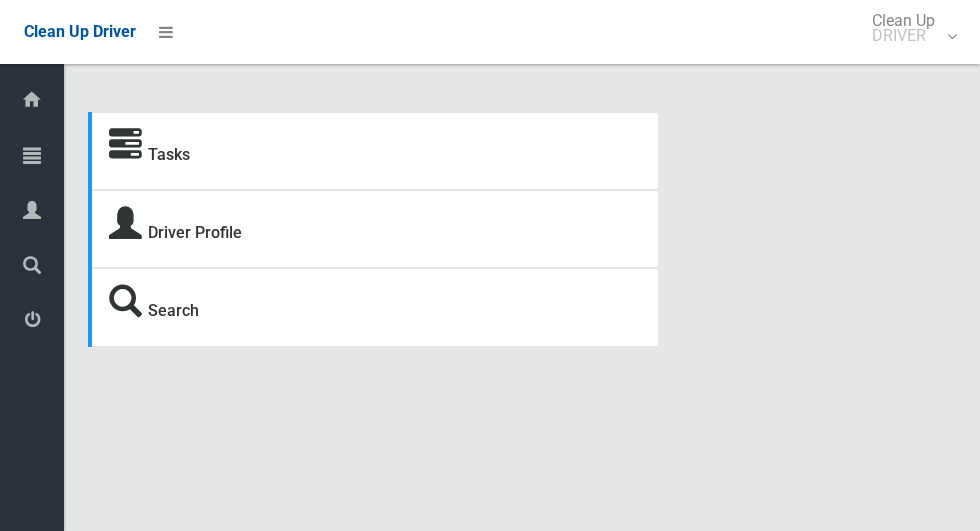 scroll, scrollTop: 0, scrollLeft: 0, axis: both 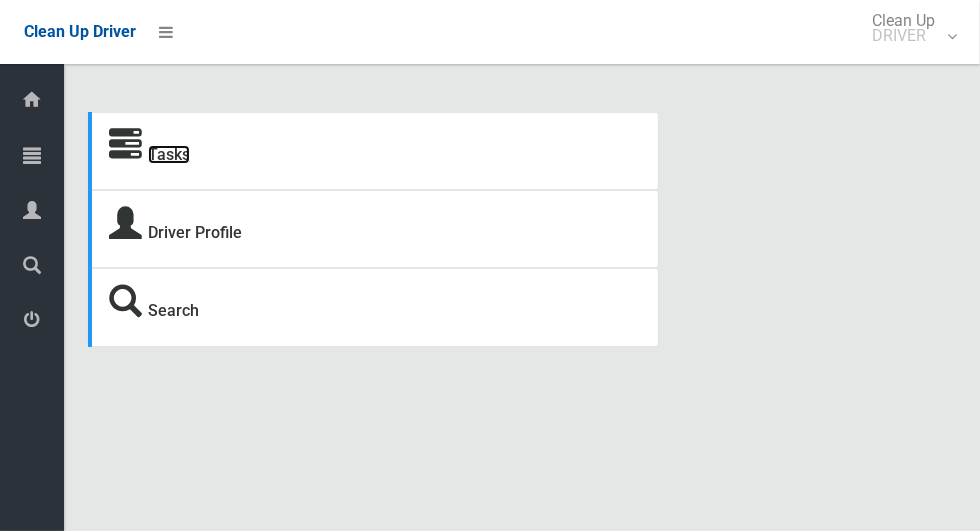 click on "Tasks" at bounding box center (169, 154) 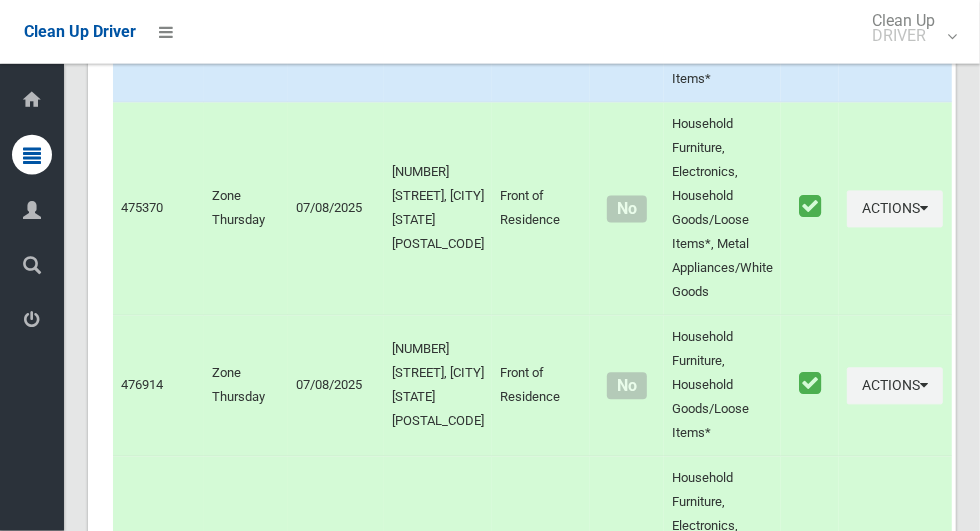 scroll, scrollTop: 11750, scrollLeft: 0, axis: vertical 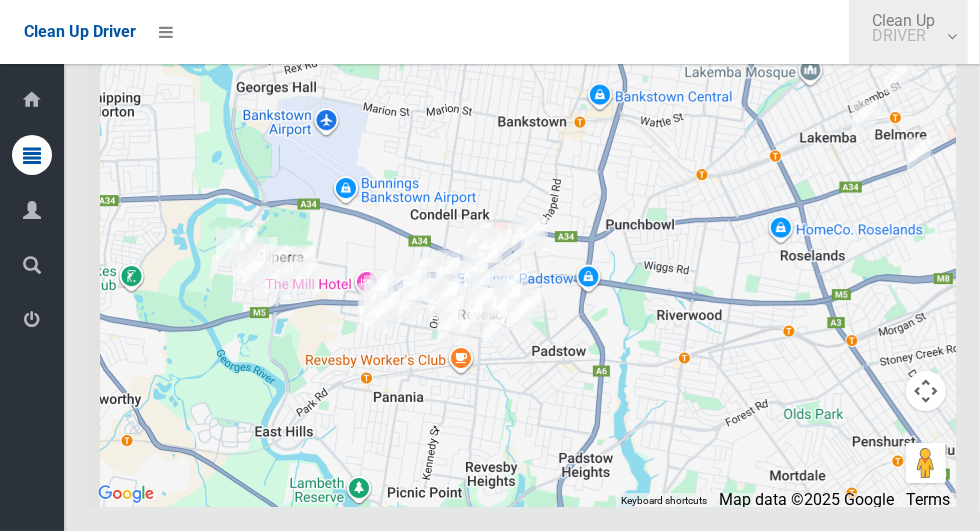 click on "DRIVER" at bounding box center (903, 35) 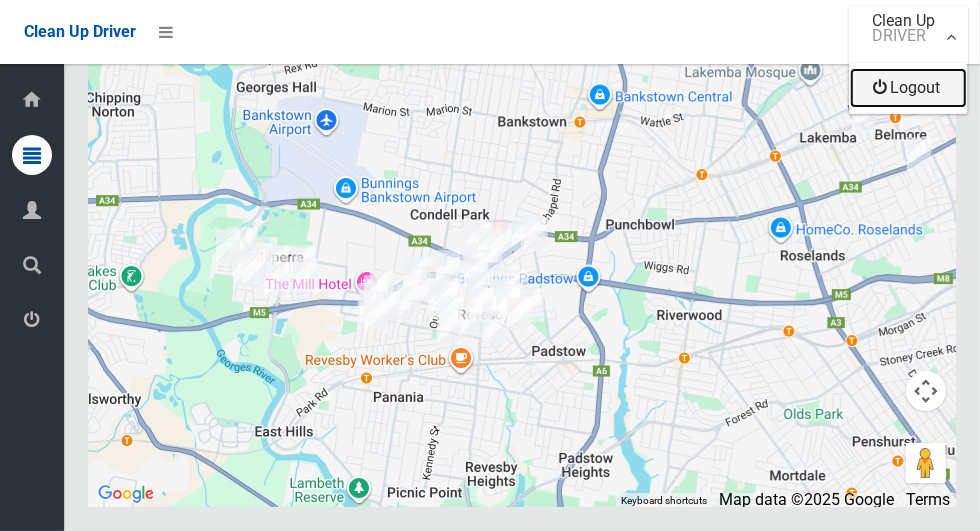 click on "Logout" at bounding box center (908, 88) 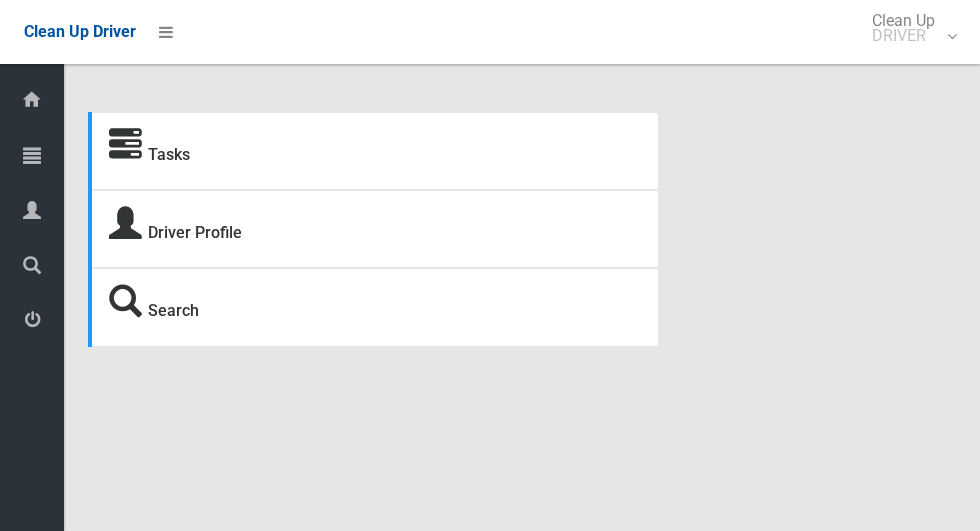 scroll, scrollTop: 0, scrollLeft: 0, axis: both 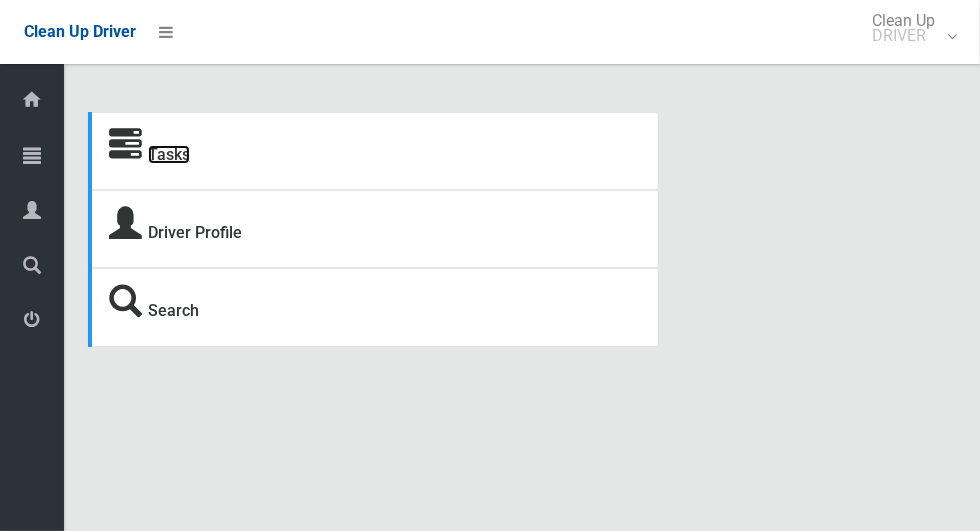 click on "Tasks" at bounding box center [169, 154] 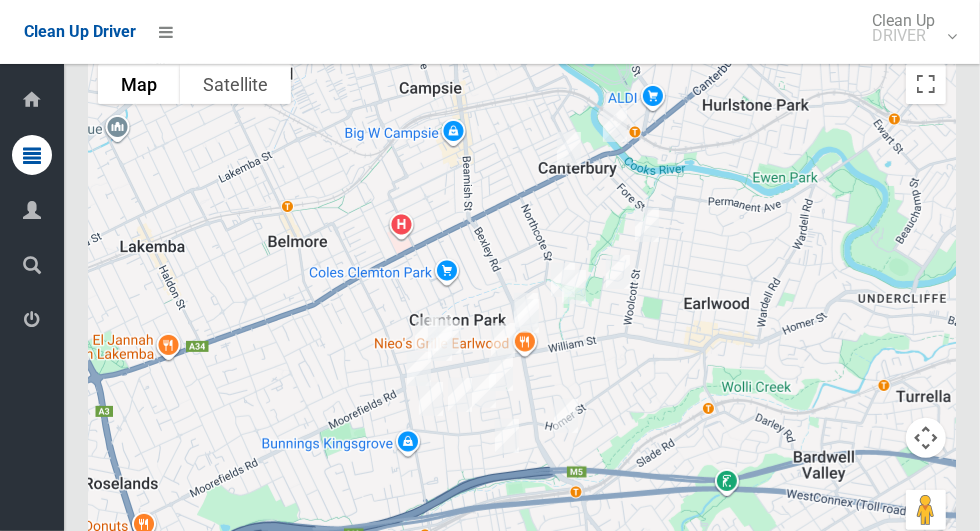 scroll, scrollTop: 4085, scrollLeft: 0, axis: vertical 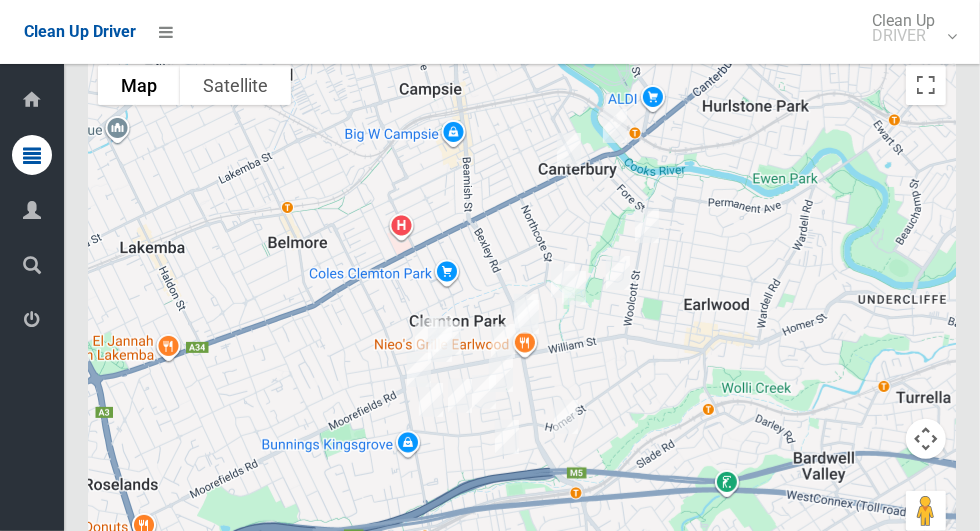 click on "2" at bounding box center [341, -46] 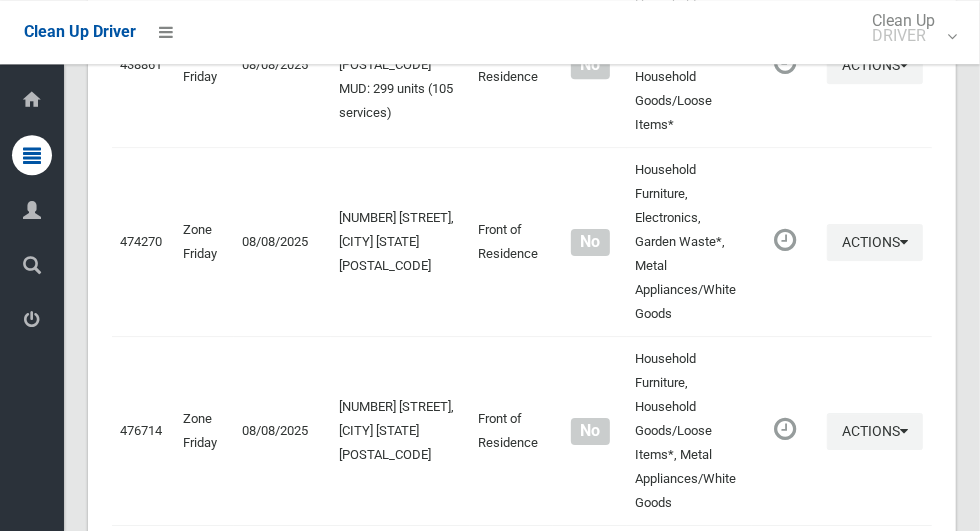 scroll, scrollTop: 3281, scrollLeft: 0, axis: vertical 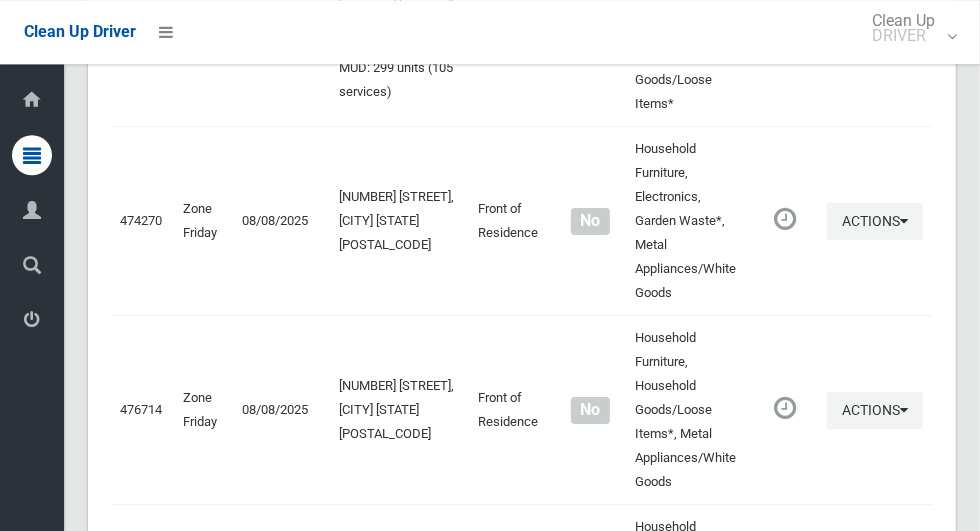 click on "3" at bounding box center [379, 926] 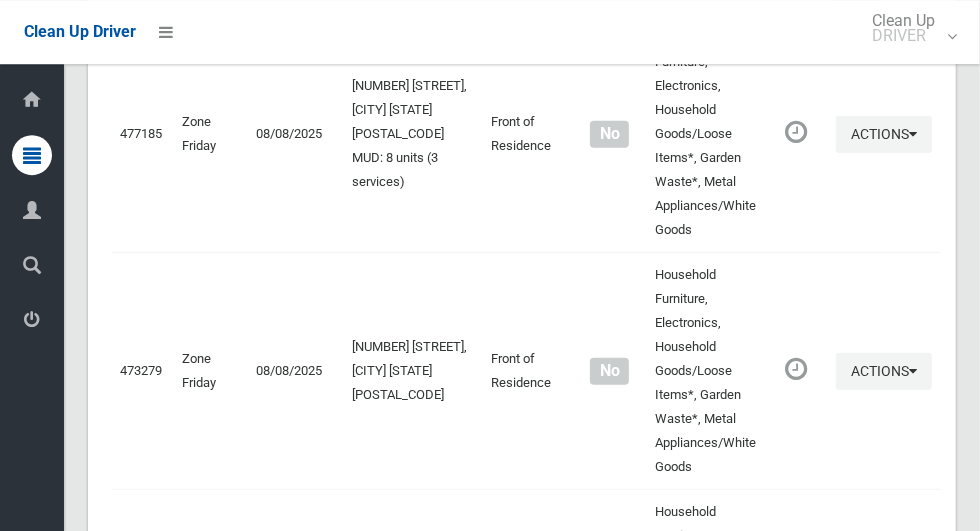 scroll, scrollTop: 0, scrollLeft: 0, axis: both 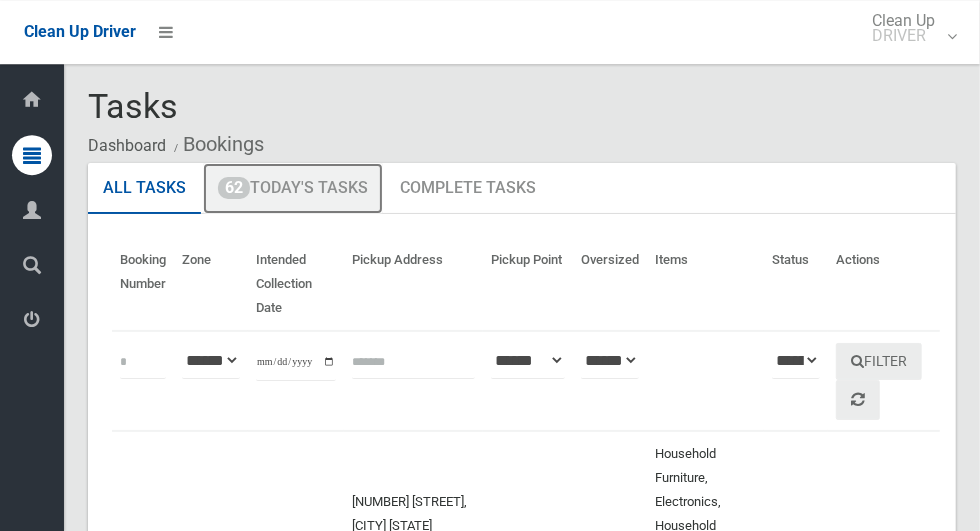 click on "62
Today's Tasks" at bounding box center [293, 189] 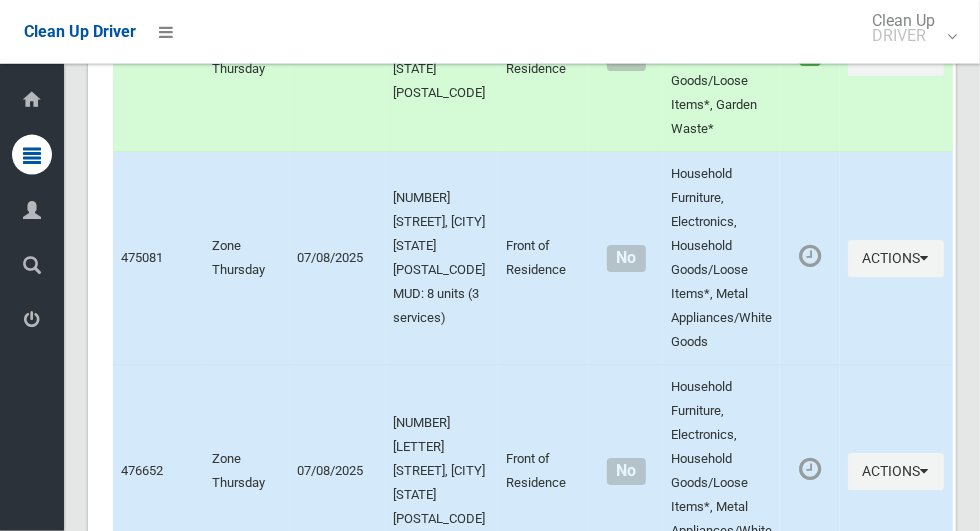 scroll, scrollTop: 11378, scrollLeft: 0, axis: vertical 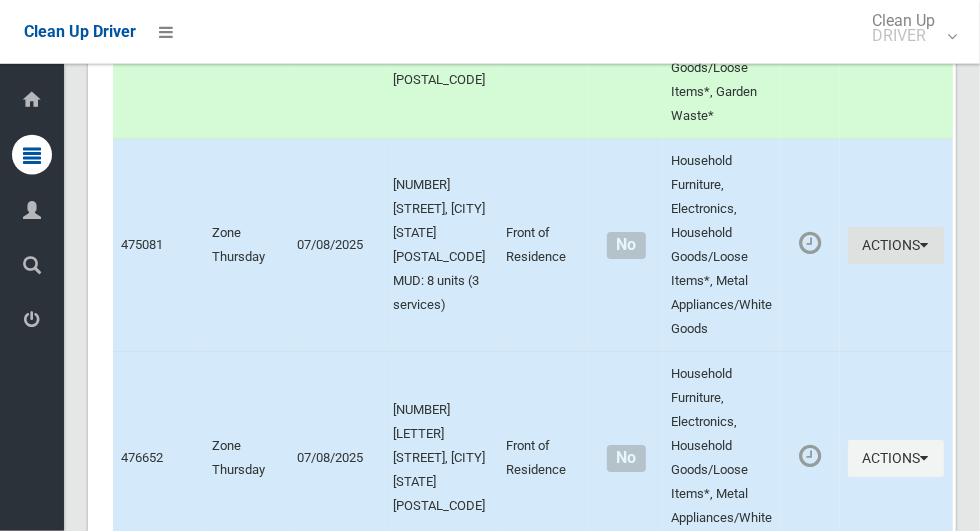 click on "Actions" at bounding box center (896, 245) 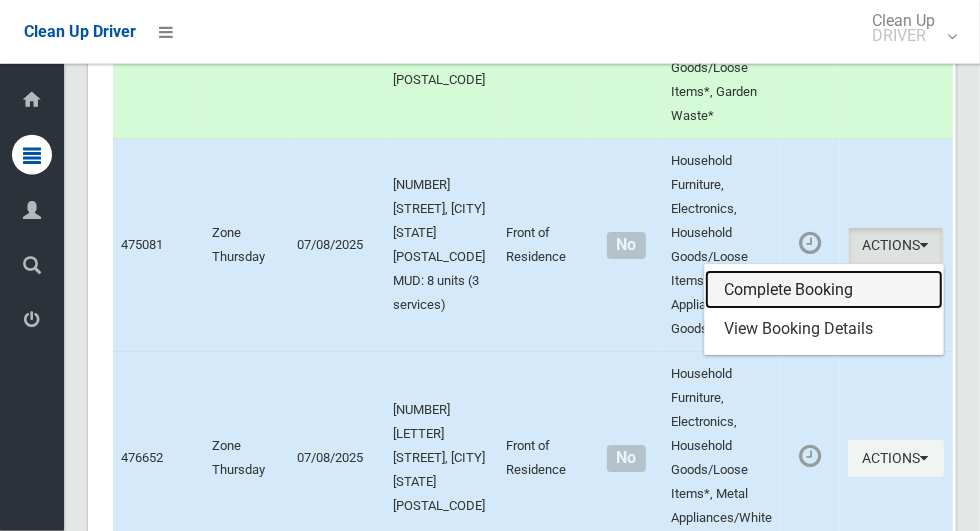 click on "Complete Booking" at bounding box center [824, 290] 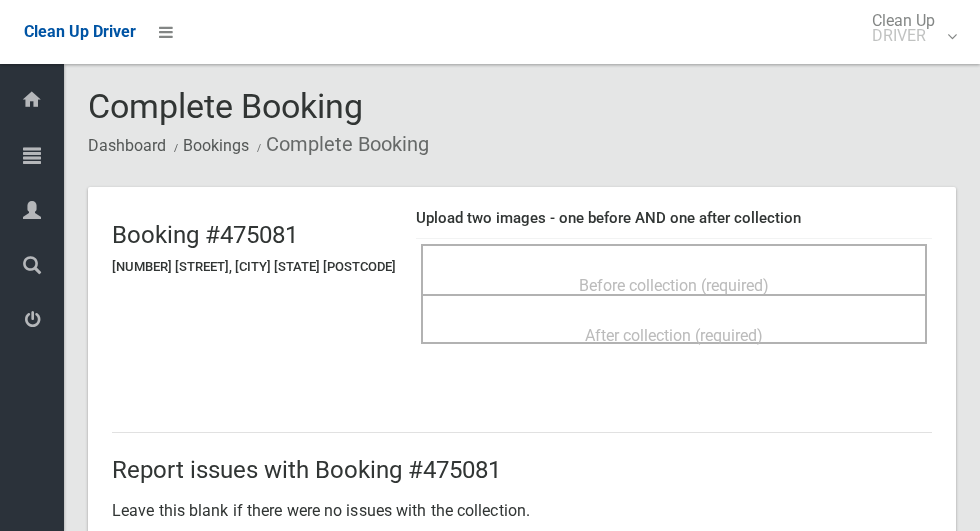scroll, scrollTop: 0, scrollLeft: 0, axis: both 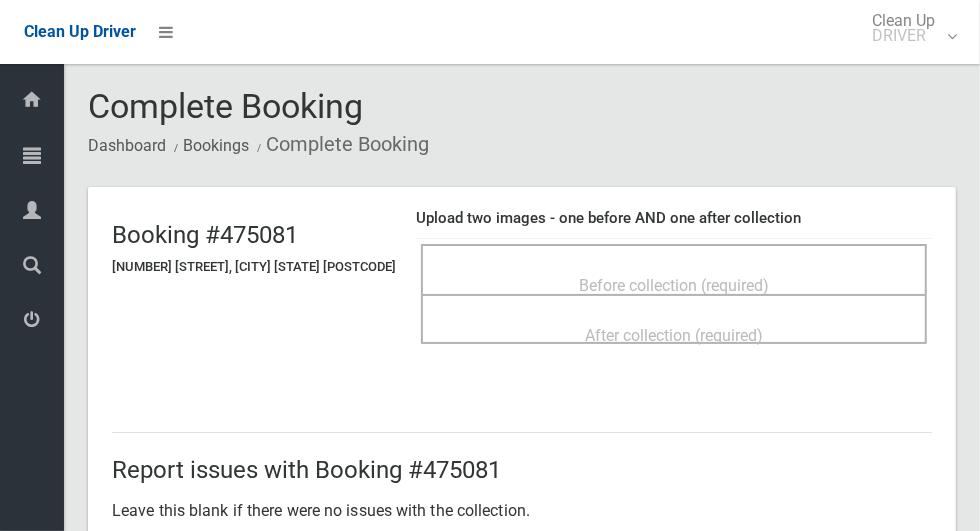 click on "Before collection (required)" at bounding box center [674, 285] 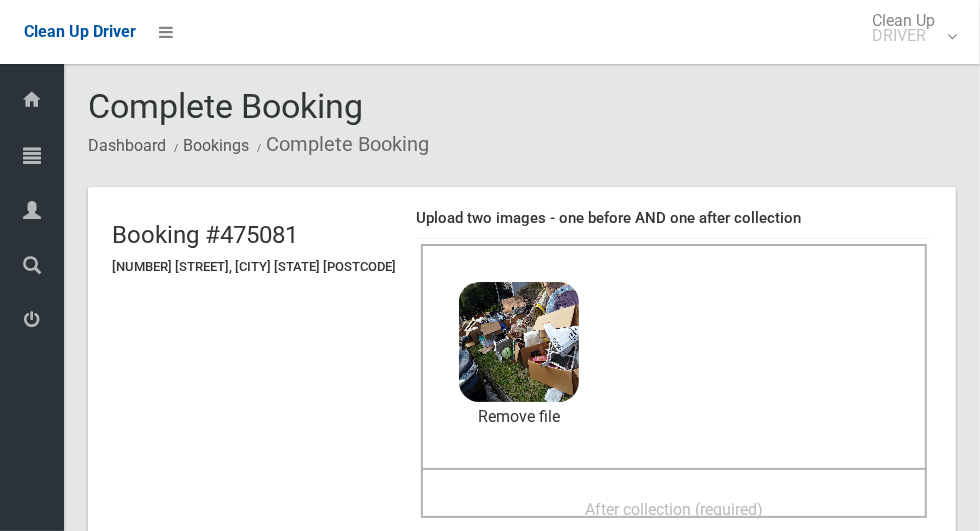 click on "After collection (required)" at bounding box center (674, 509) 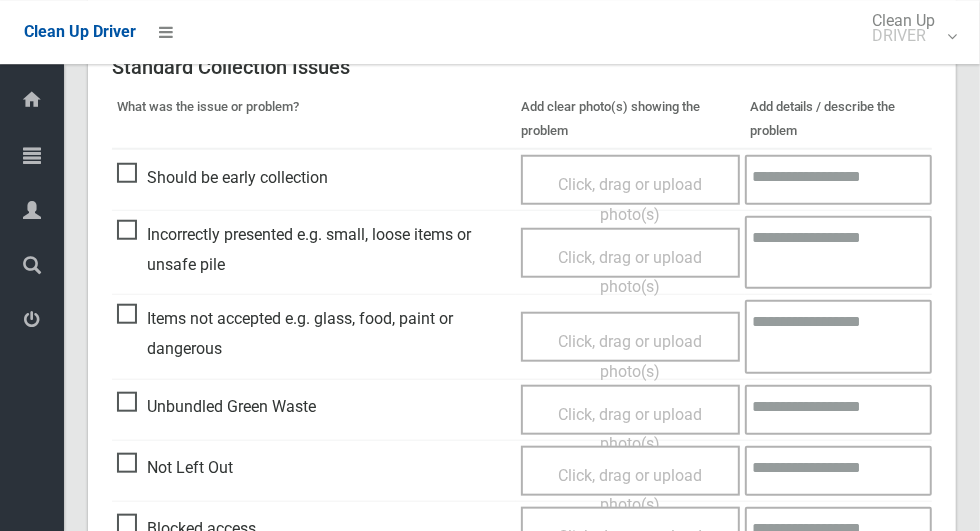 scroll, scrollTop: 1033, scrollLeft: 0, axis: vertical 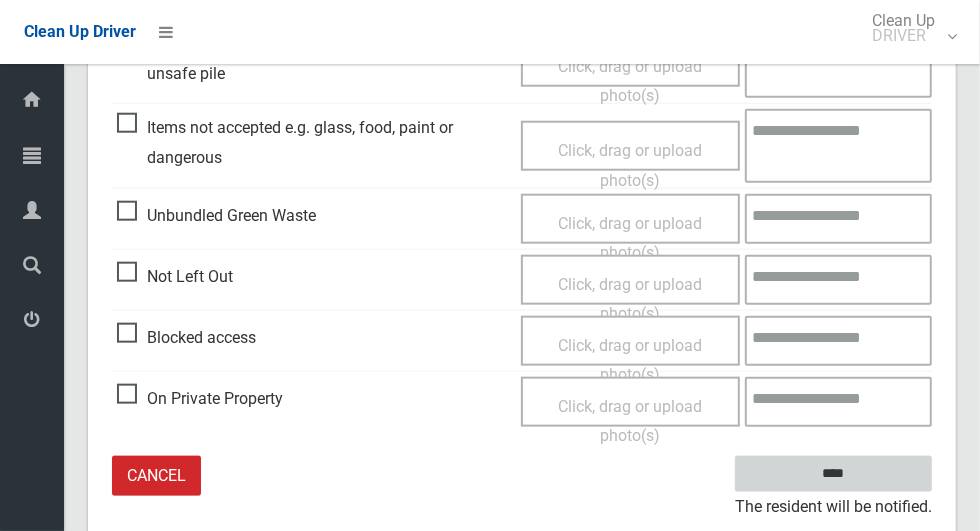 click on "****" at bounding box center [833, 474] 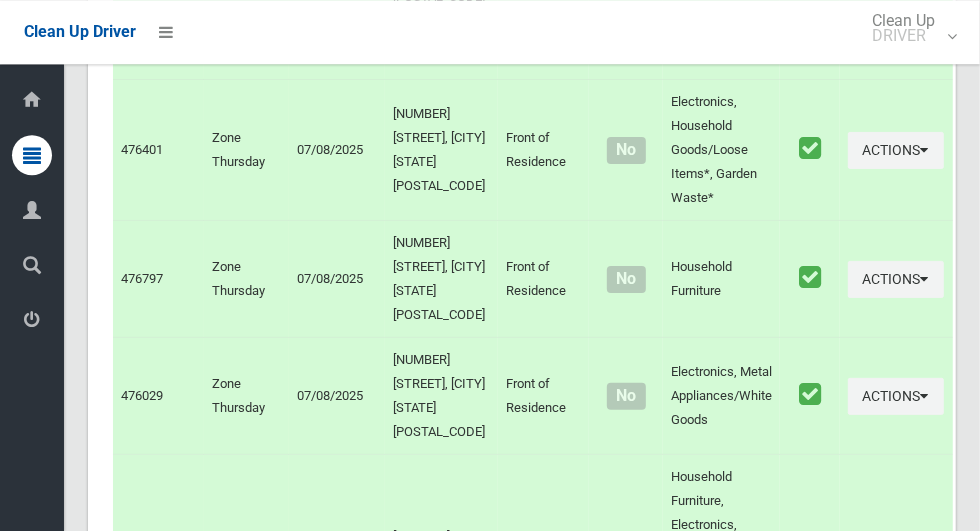 scroll, scrollTop: 8893, scrollLeft: 0, axis: vertical 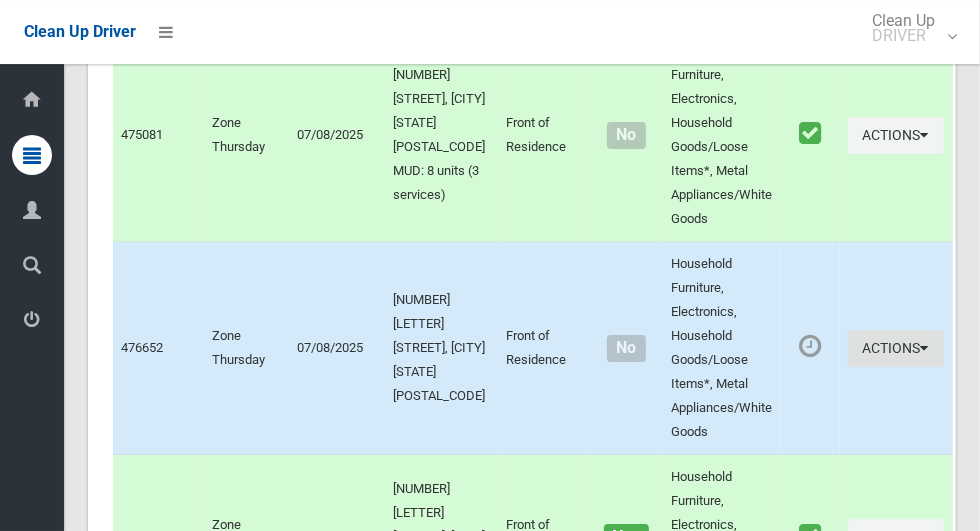 click on "Actions" at bounding box center [896, 348] 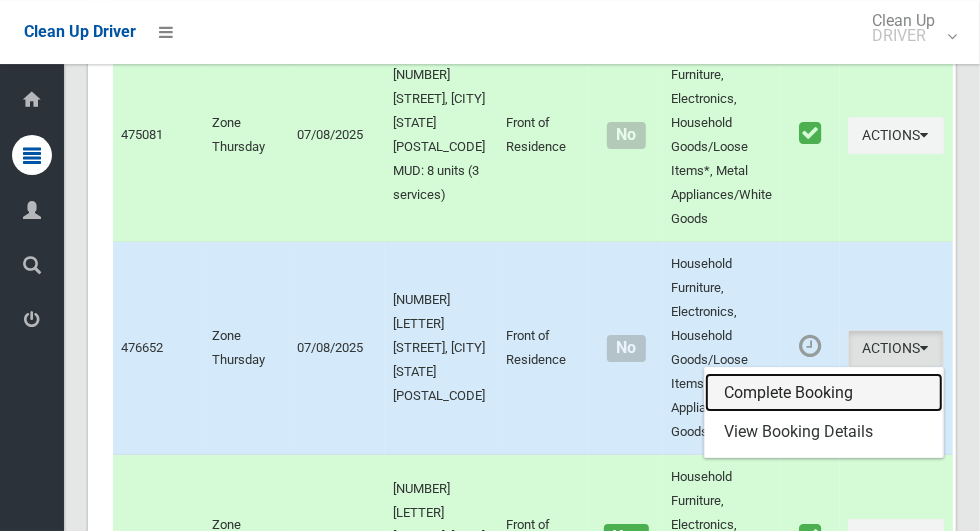 click on "Complete Booking" at bounding box center [824, 393] 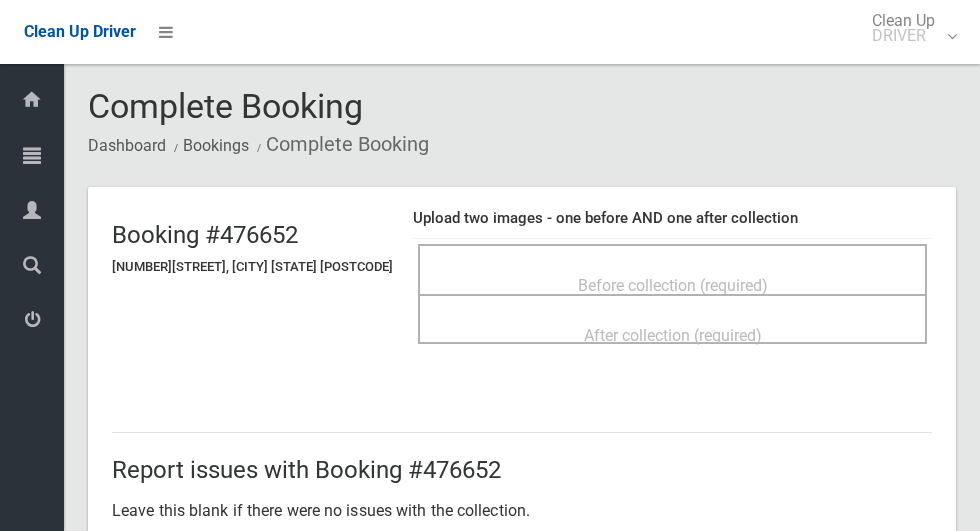 scroll, scrollTop: 0, scrollLeft: 0, axis: both 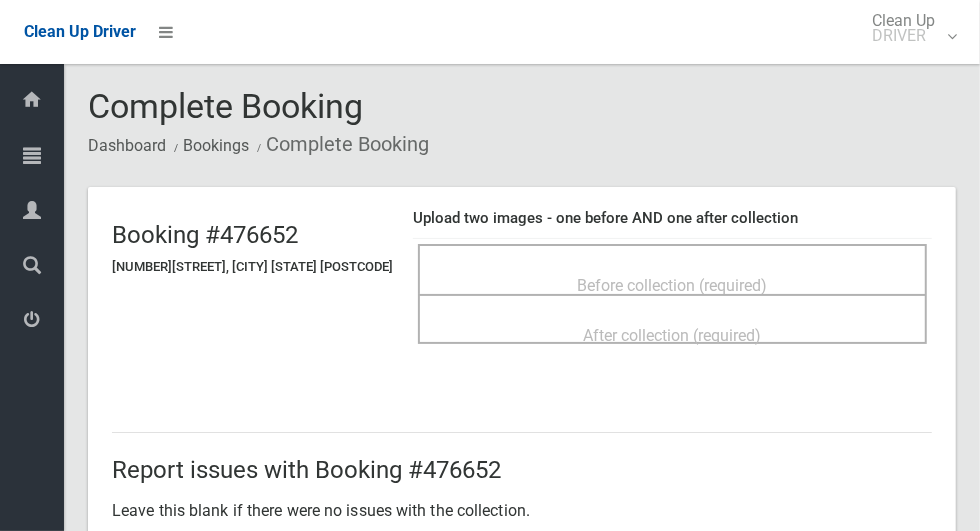 click on "Before collection (required)" at bounding box center [672, 284] 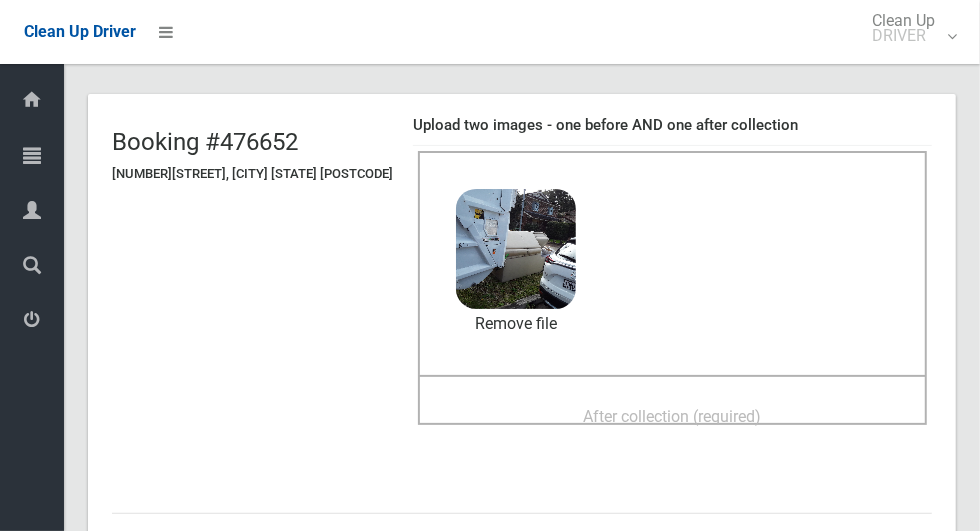 scroll, scrollTop: 94, scrollLeft: 0, axis: vertical 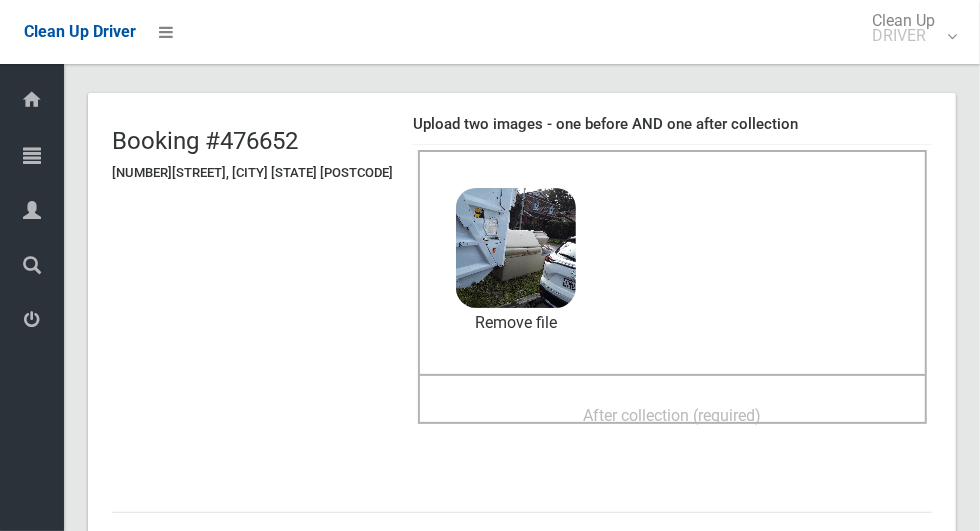 click on "After collection (required)" at bounding box center (673, 415) 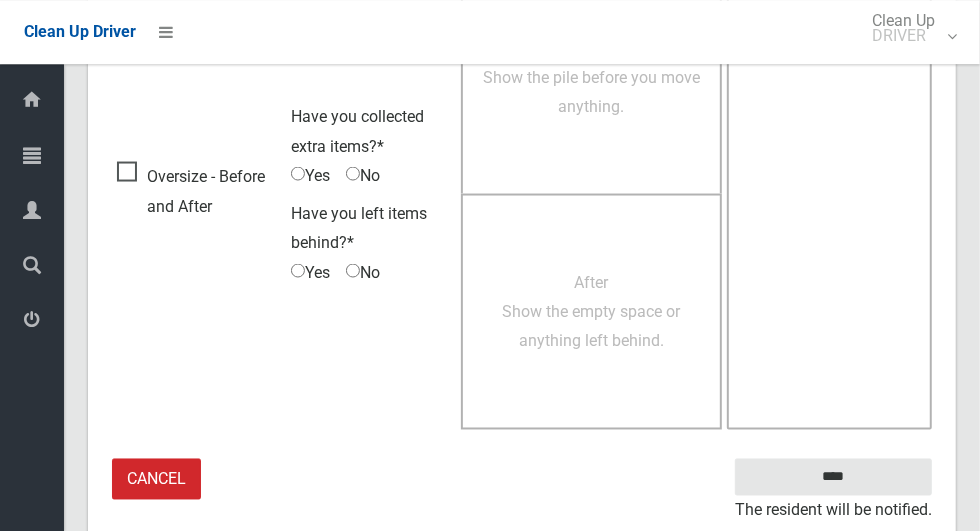 scroll, scrollTop: 1636, scrollLeft: 0, axis: vertical 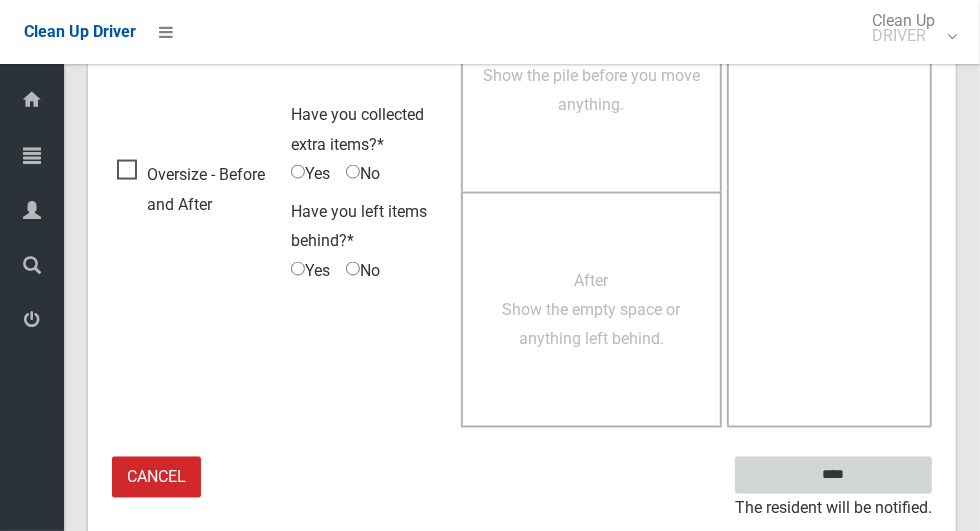 click on "****" at bounding box center (833, 475) 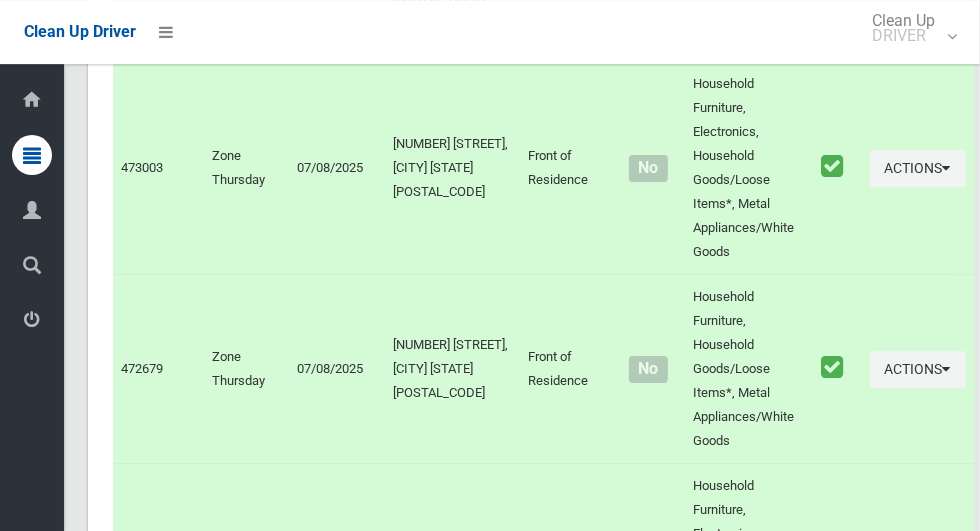 scroll, scrollTop: 8622, scrollLeft: 0, axis: vertical 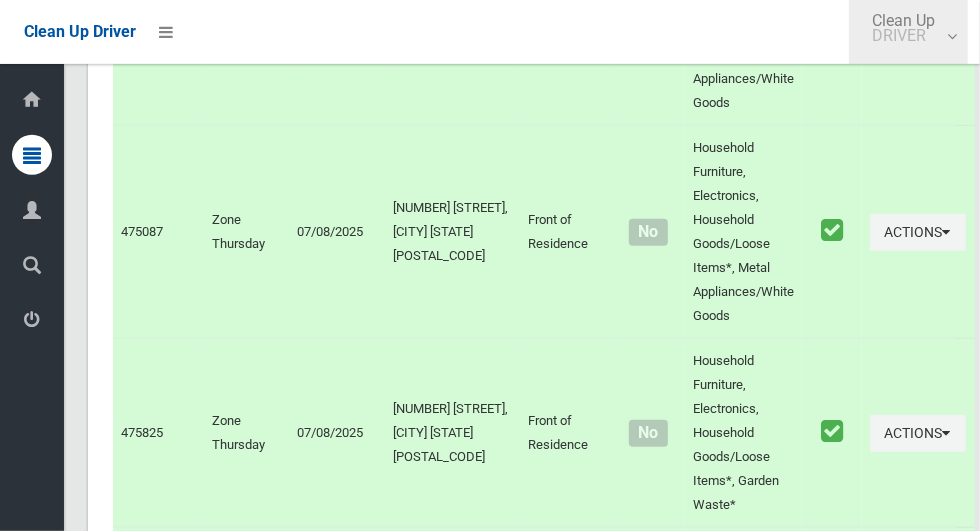 click on "DRIVER" at bounding box center (903, 35) 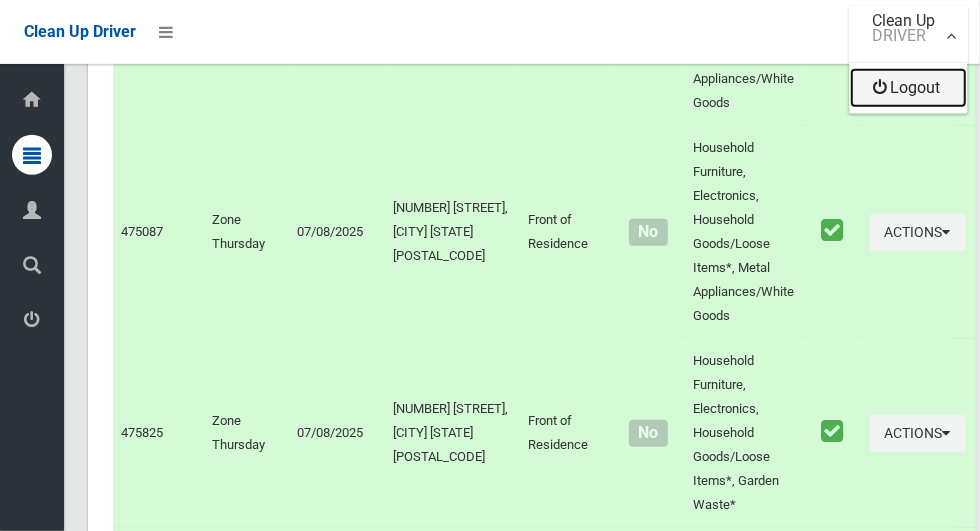 click on "Logout" at bounding box center (908, 88) 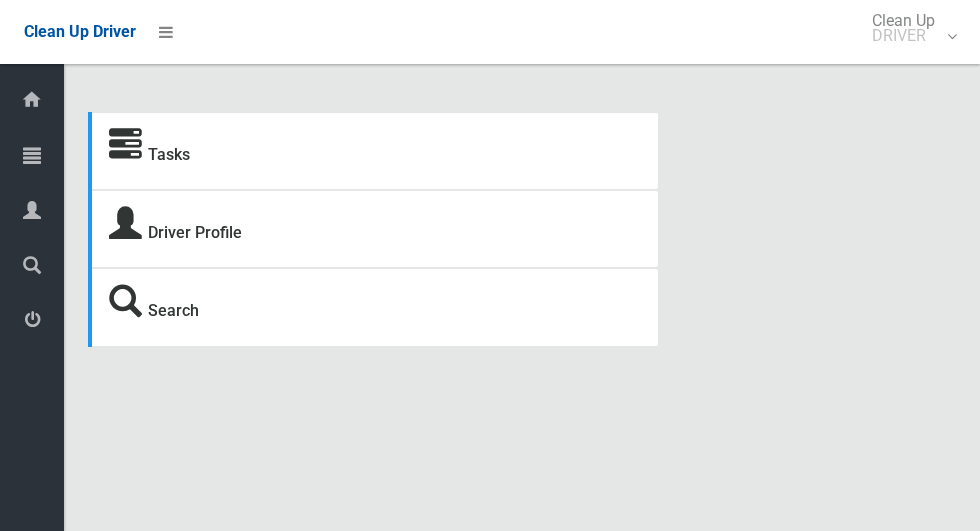scroll, scrollTop: 0, scrollLeft: 0, axis: both 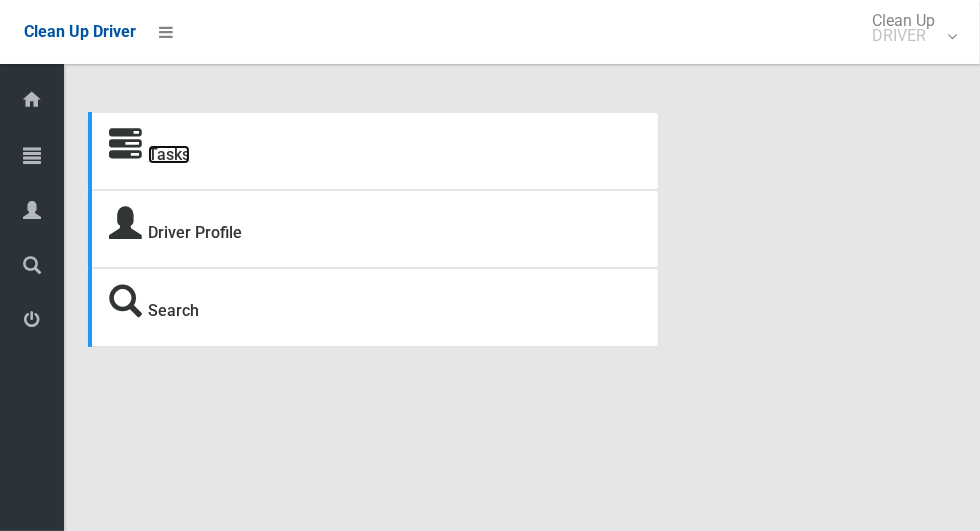 click on "Tasks" at bounding box center (169, 154) 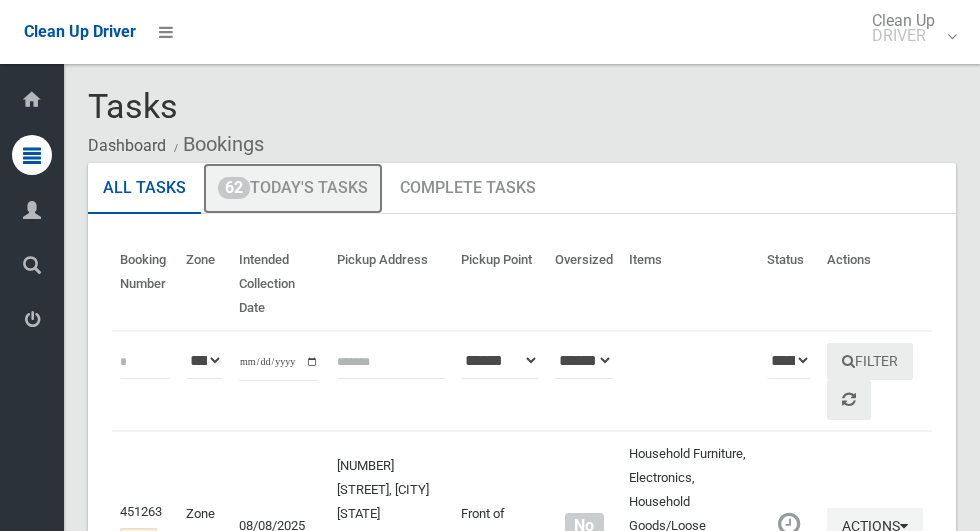 click on "62
Today's Tasks" at bounding box center (293, 189) 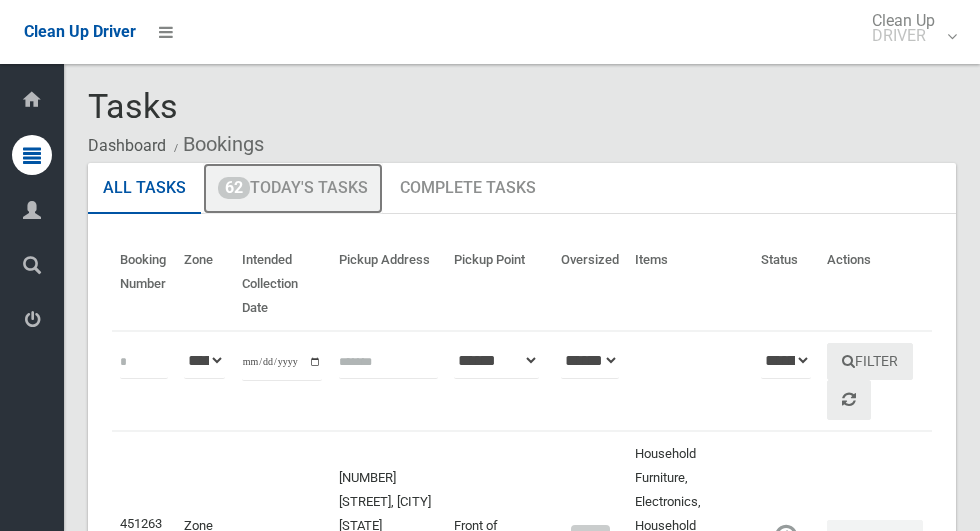 scroll, scrollTop: 0, scrollLeft: 0, axis: both 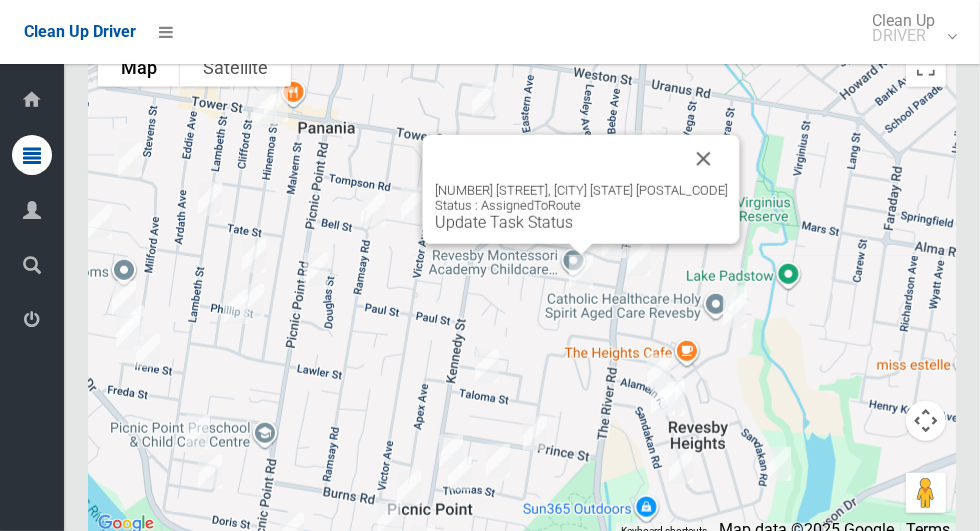 click at bounding box center [704, 159] 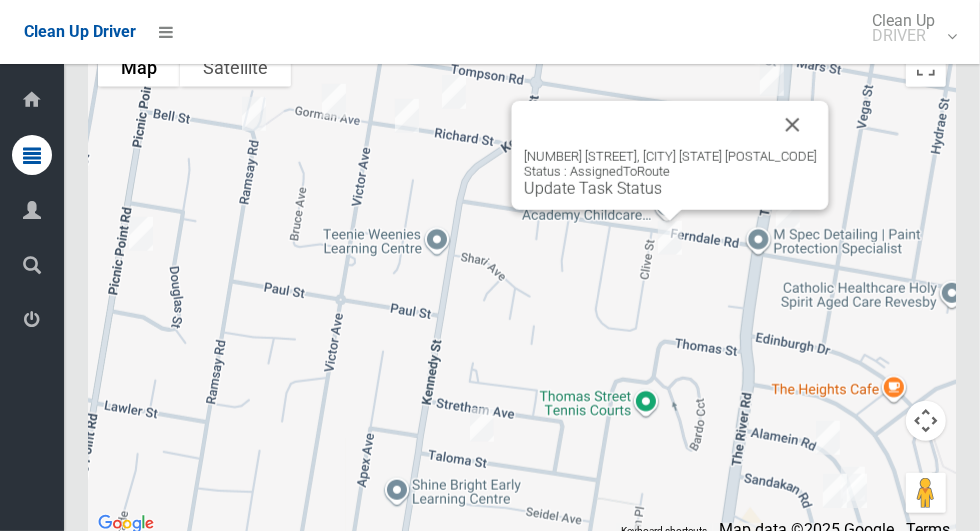 click at bounding box center [793, 125] 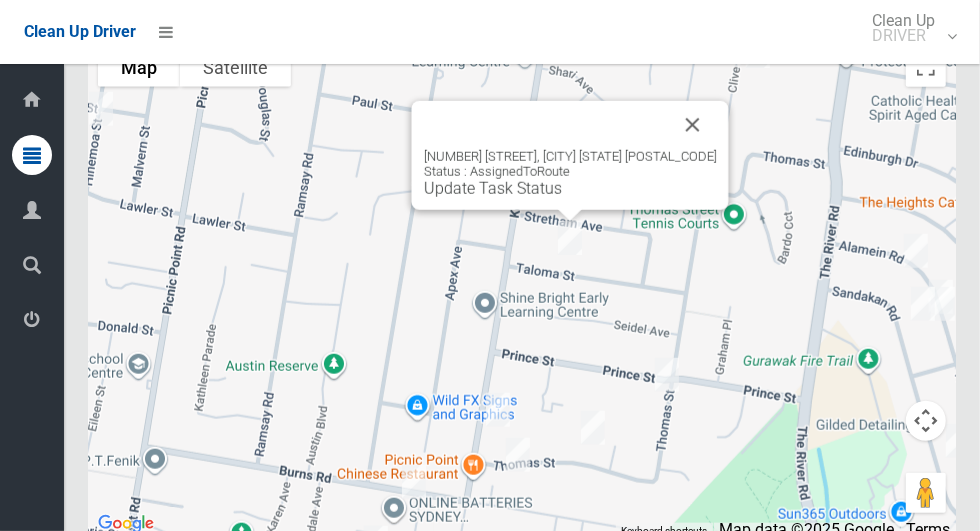 click at bounding box center [693, 125] 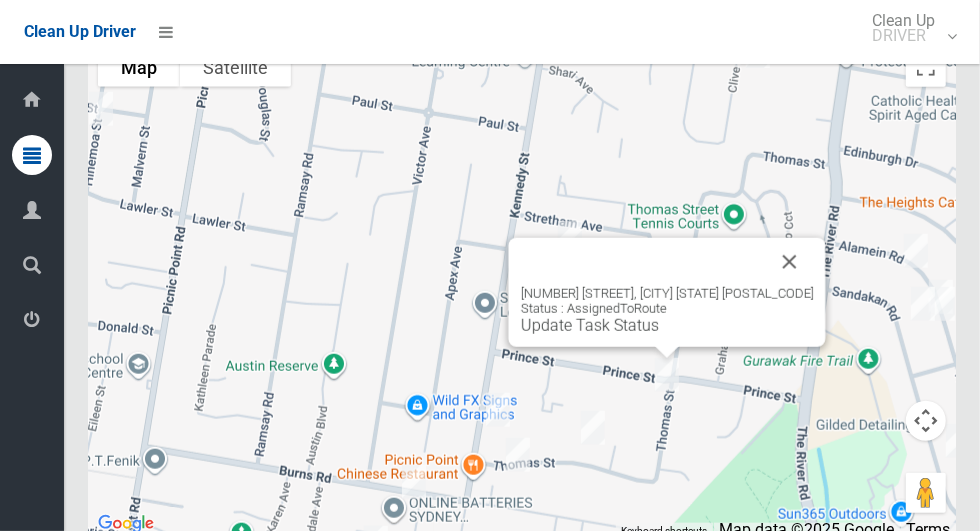 click at bounding box center [790, 262] 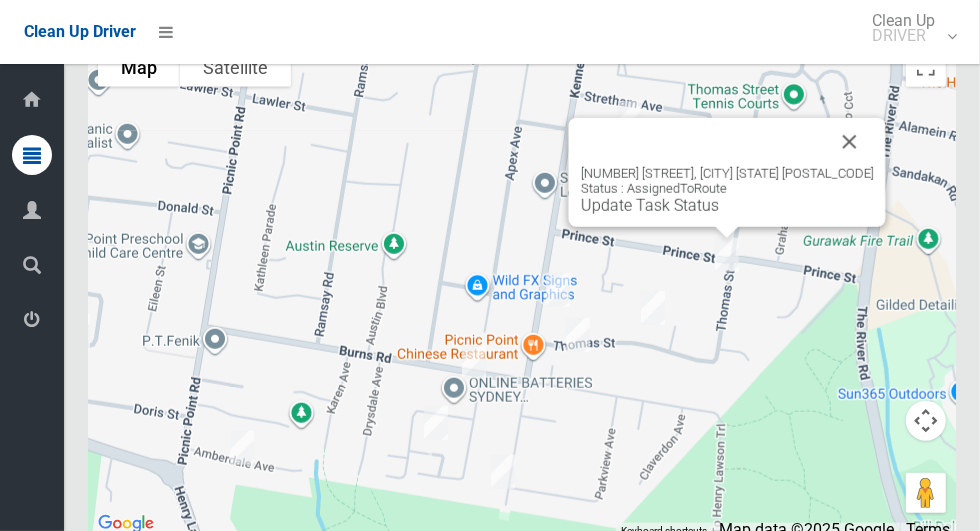 click at bounding box center (850, 142) 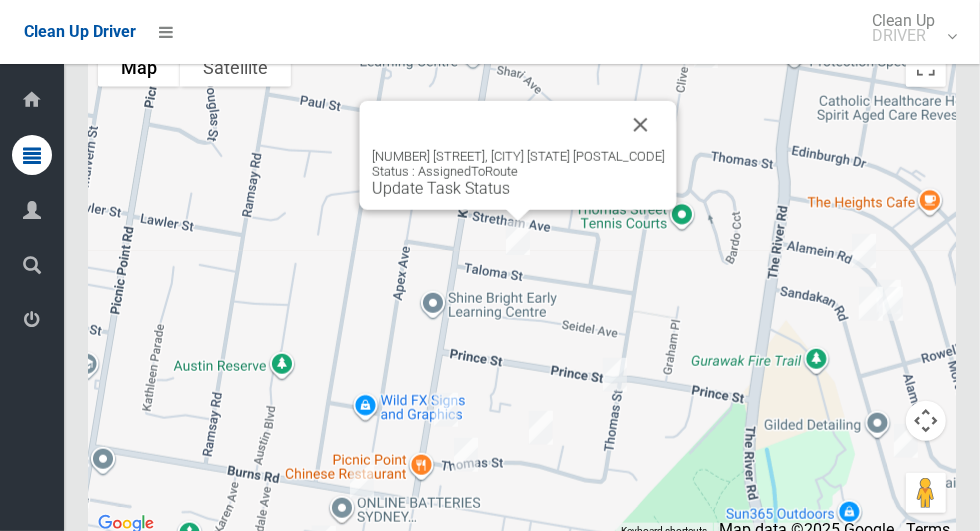 click on "Update Task Status" at bounding box center [441, 188] 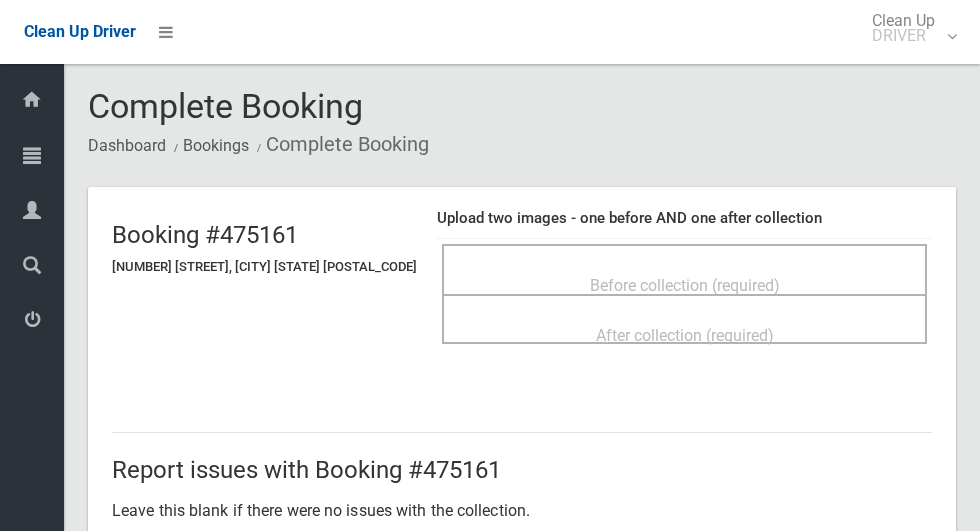 scroll, scrollTop: 0, scrollLeft: 0, axis: both 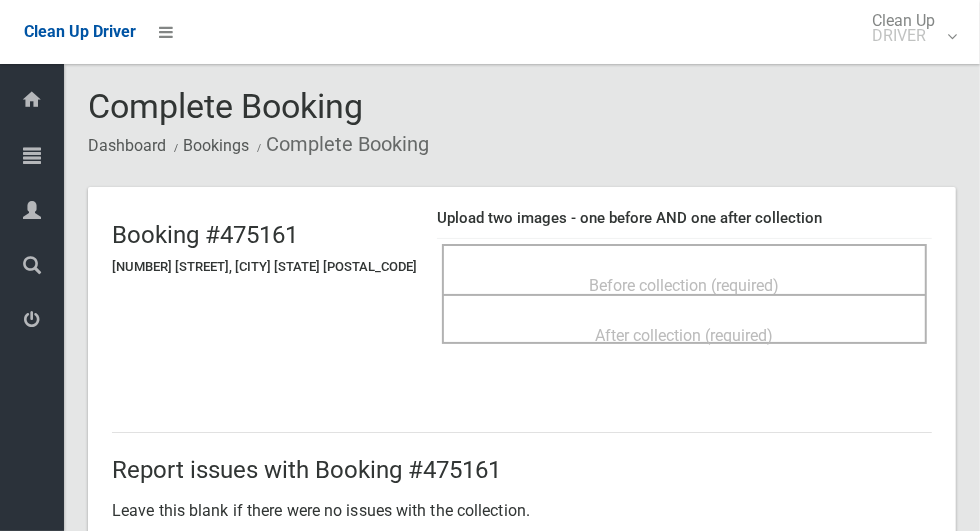 click on "Dashboard
Bookings
Complete Booking" at bounding box center (522, 144) 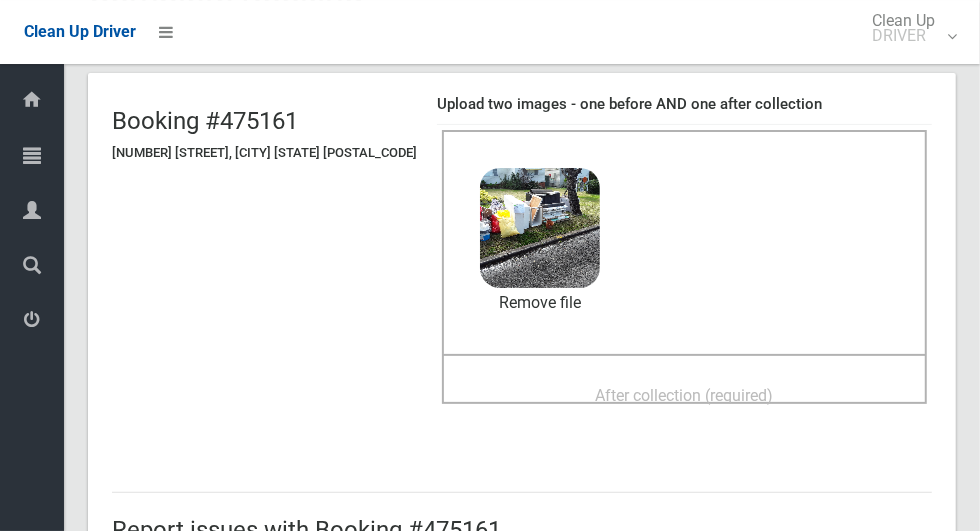 scroll, scrollTop: 116, scrollLeft: 0, axis: vertical 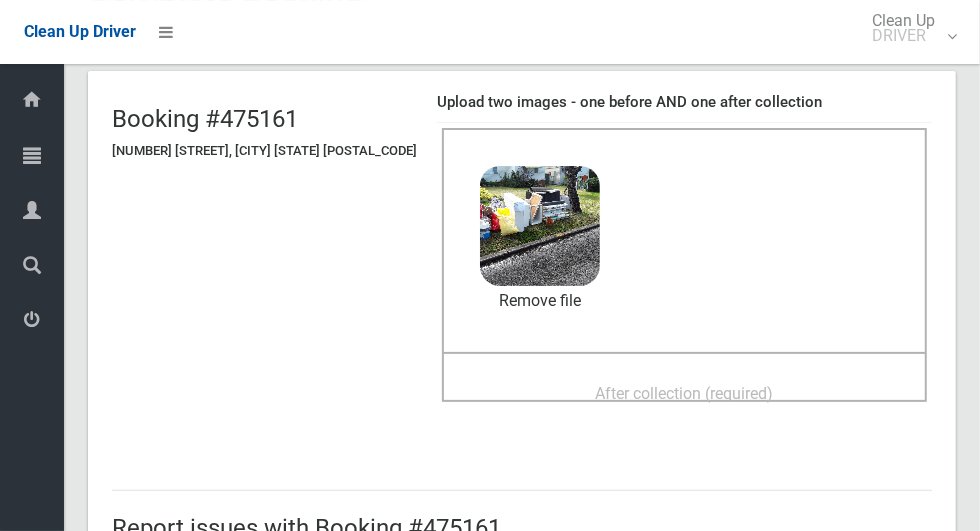 click on "After collection (required)" at bounding box center (685, 393) 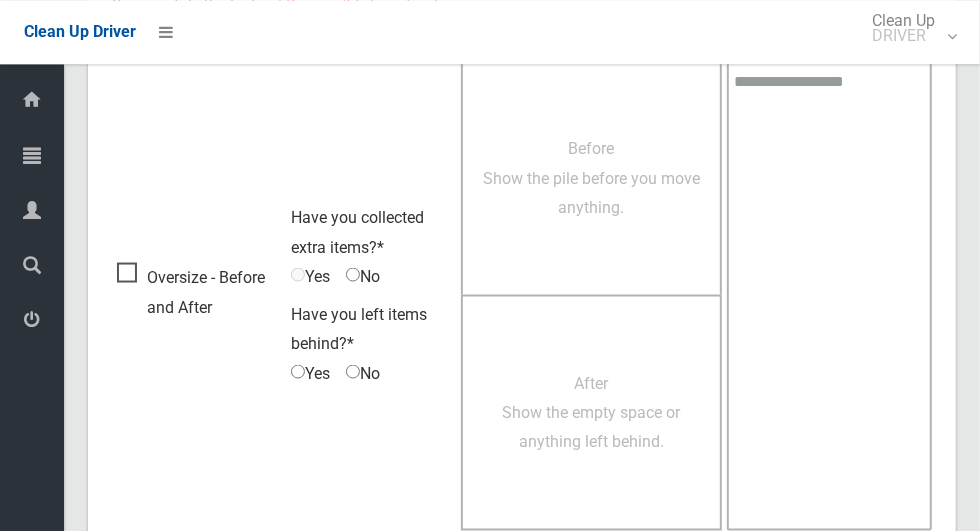 scroll, scrollTop: 1636, scrollLeft: 0, axis: vertical 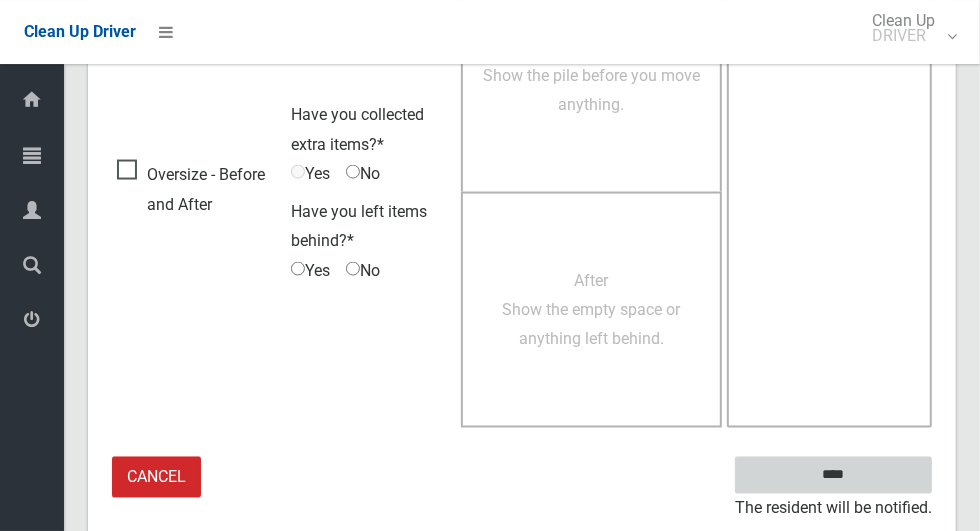 click on "****" at bounding box center [833, 475] 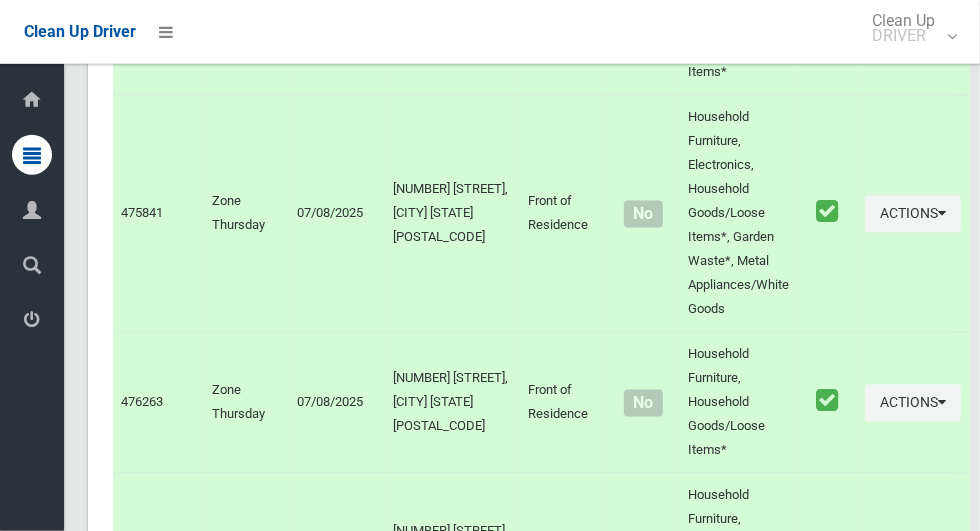 scroll, scrollTop: 12624, scrollLeft: 0, axis: vertical 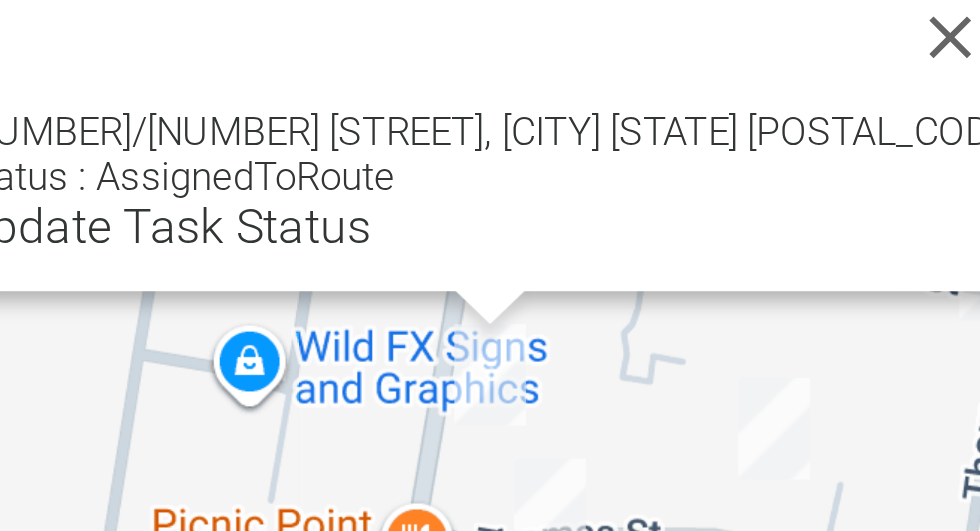 click at bounding box center (635, 186) 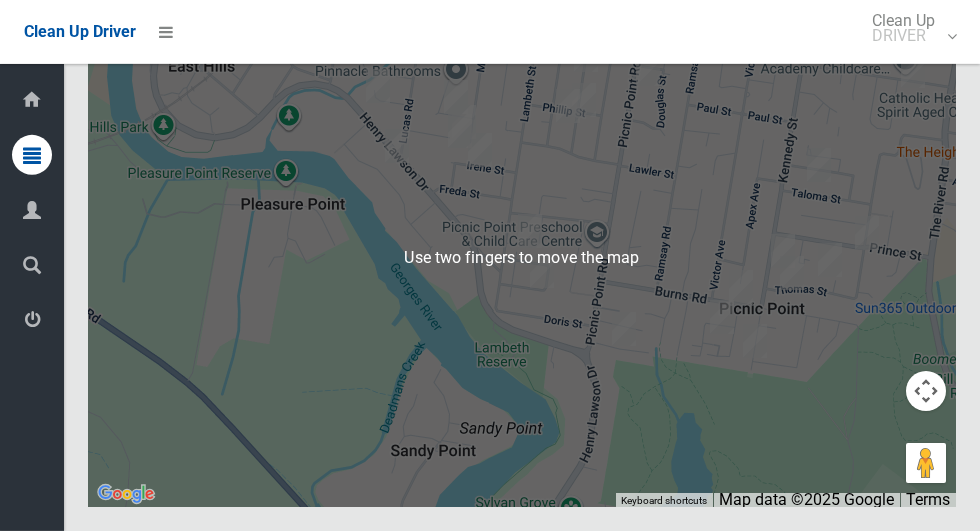 scroll, scrollTop: 12595, scrollLeft: 0, axis: vertical 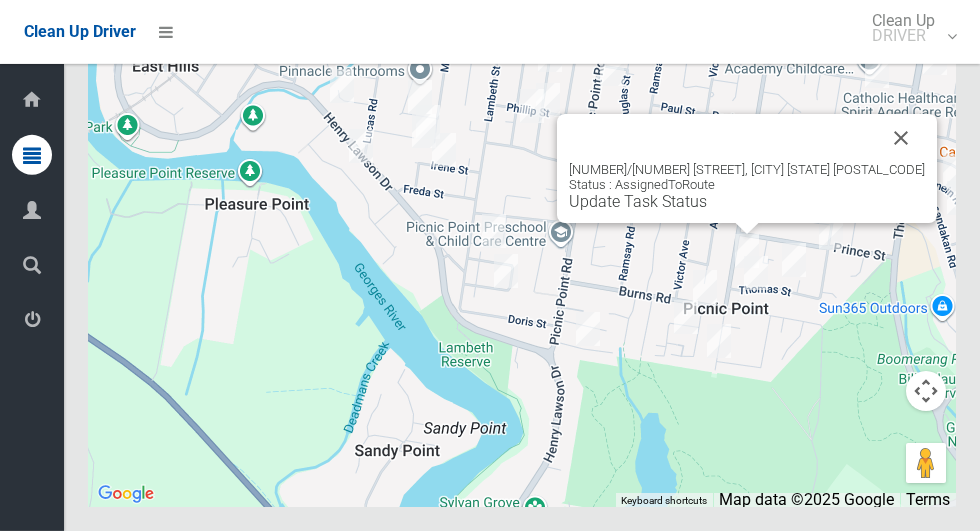 click on "Update Task Status" at bounding box center (638, 201) 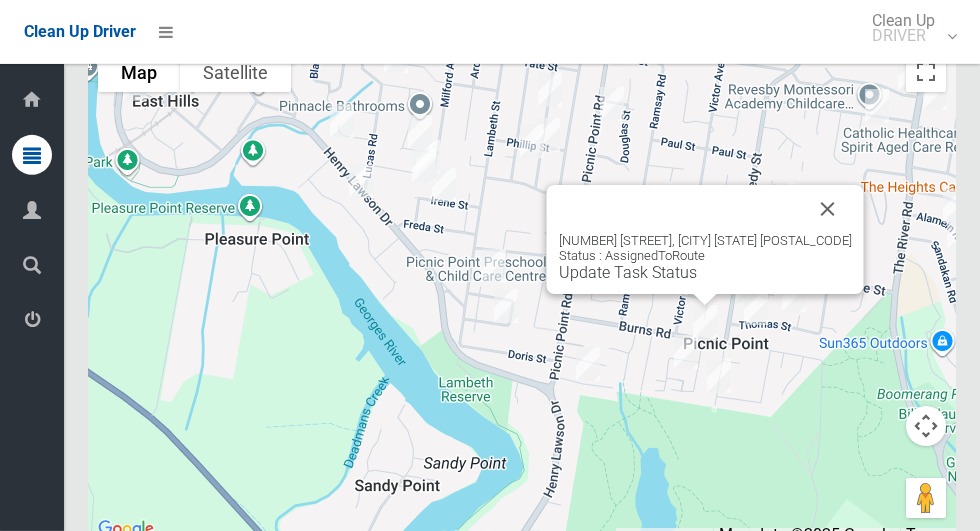 click on "[NUMBER] [STREET], [CITY] [STATE] [POSTAL_CODE] Status : AssignedToRoute Update Task Status" 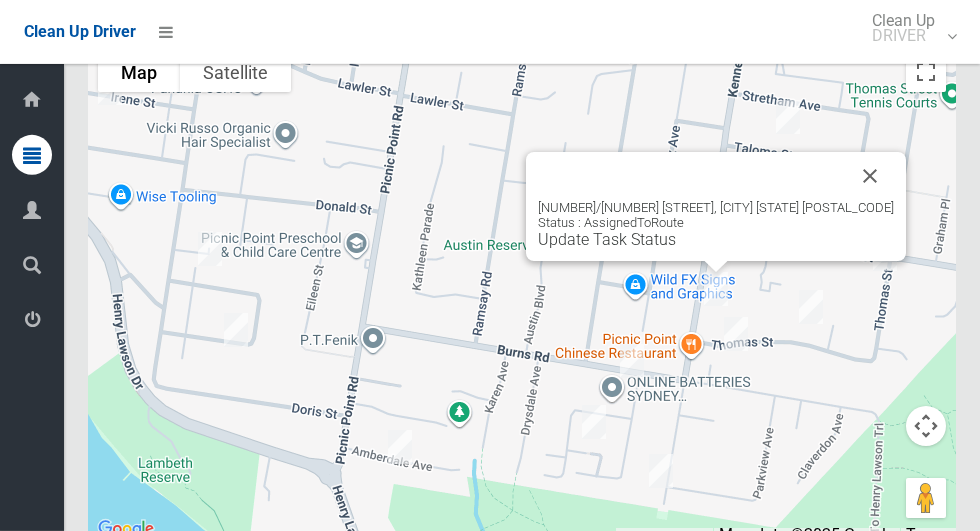 click on "Update Task Status" 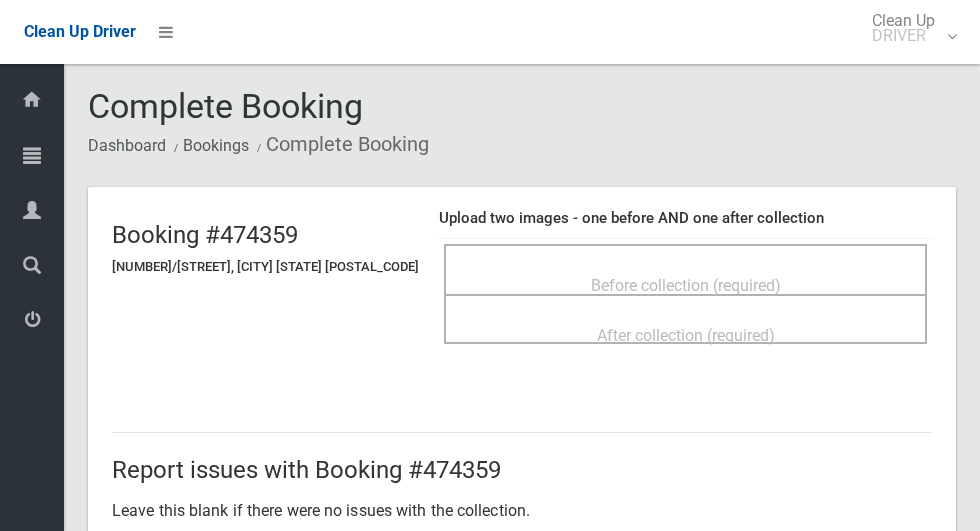 scroll, scrollTop: 0, scrollLeft: 0, axis: both 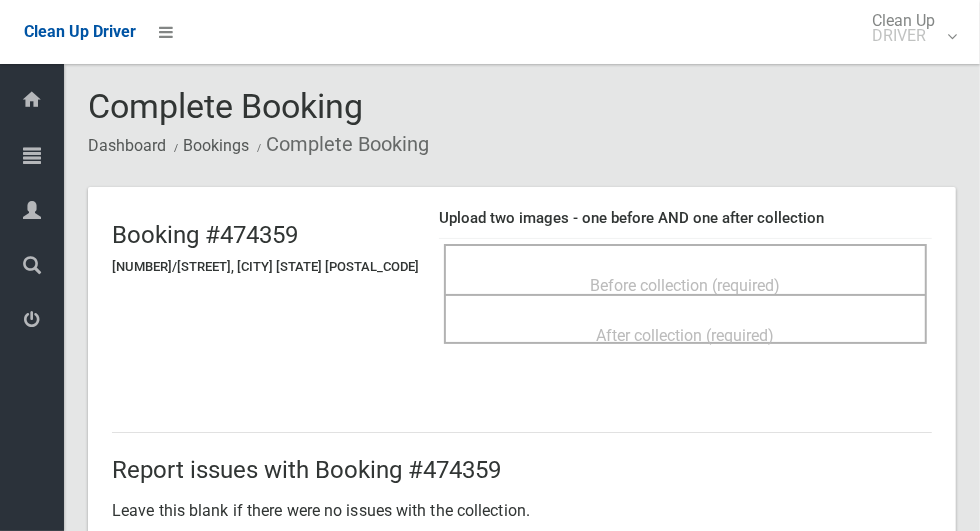 click on "Before collection (required)" at bounding box center [686, 285] 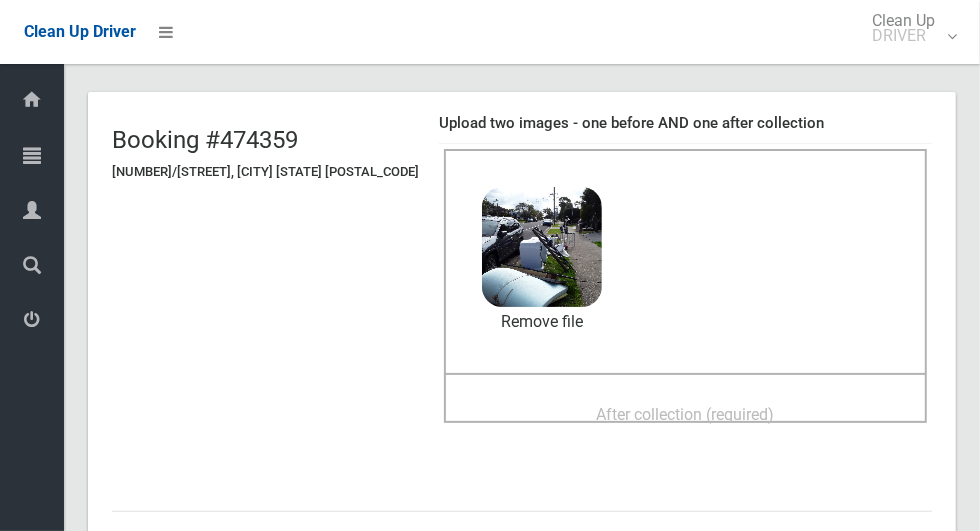 scroll, scrollTop: 97, scrollLeft: 0, axis: vertical 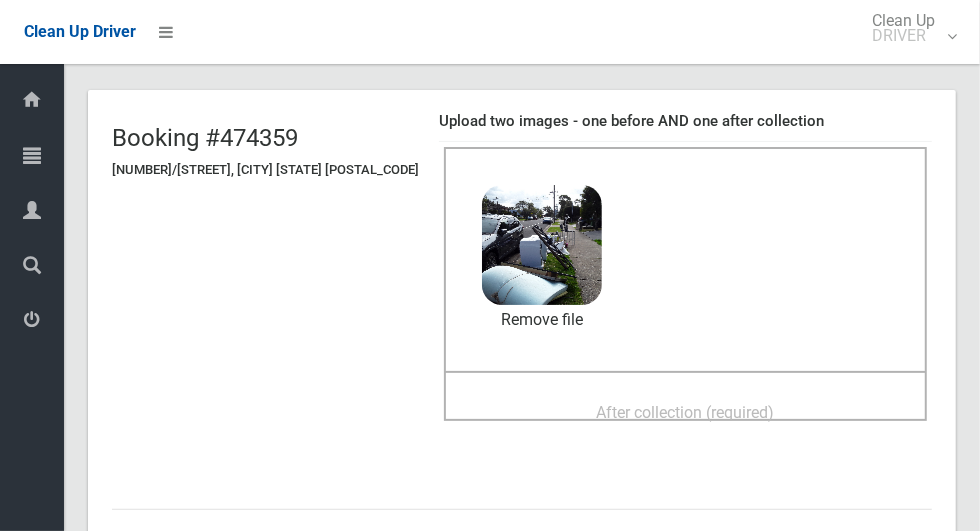 click on "After collection (required)" at bounding box center [686, 412] 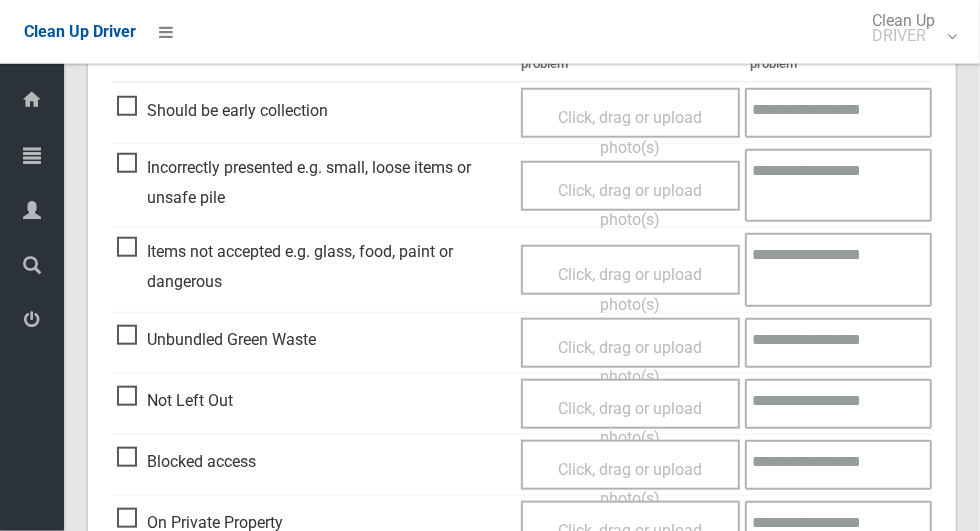 scroll, scrollTop: 1636, scrollLeft: 0, axis: vertical 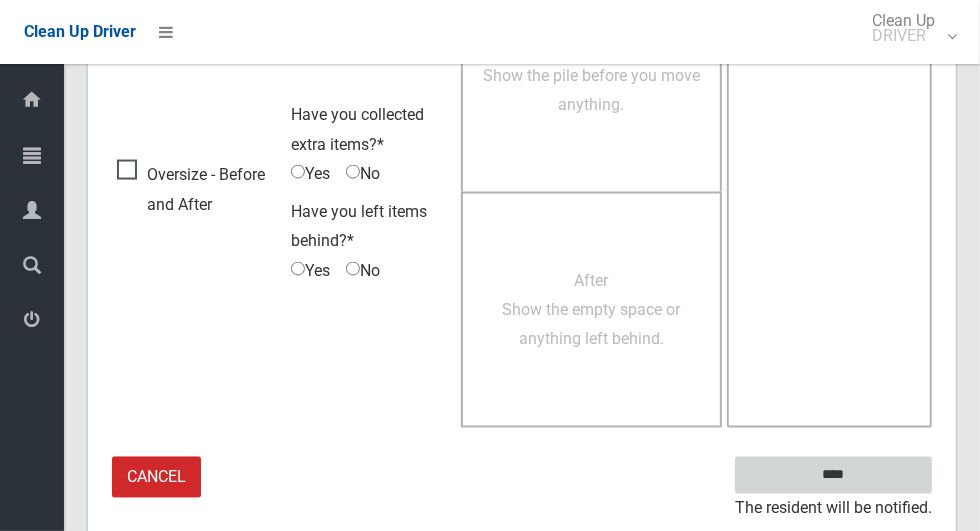 click on "****" at bounding box center [833, 475] 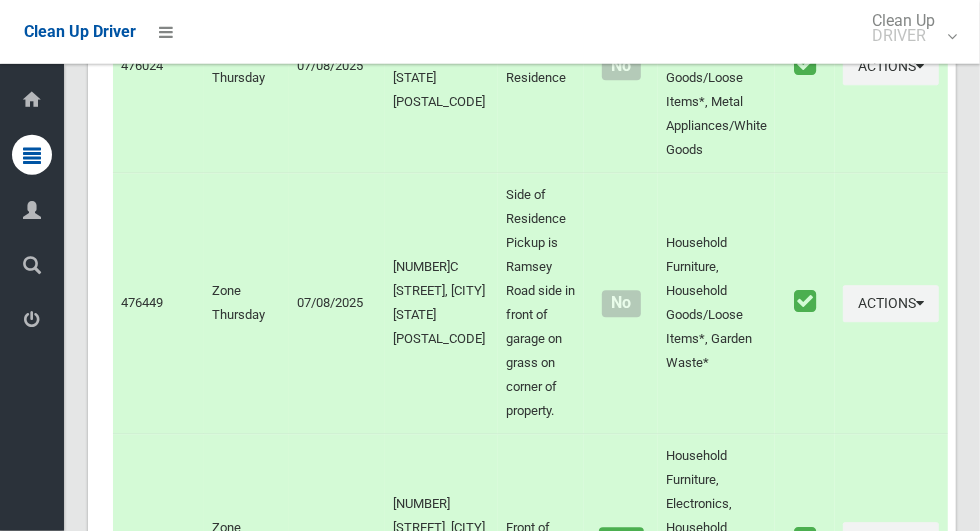 scroll, scrollTop: 12624, scrollLeft: 0, axis: vertical 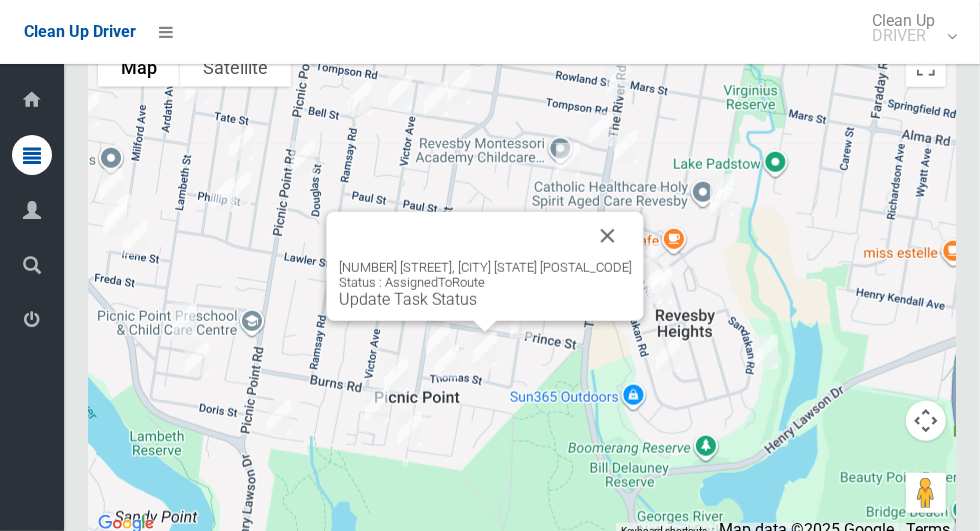 click at bounding box center [608, 236] 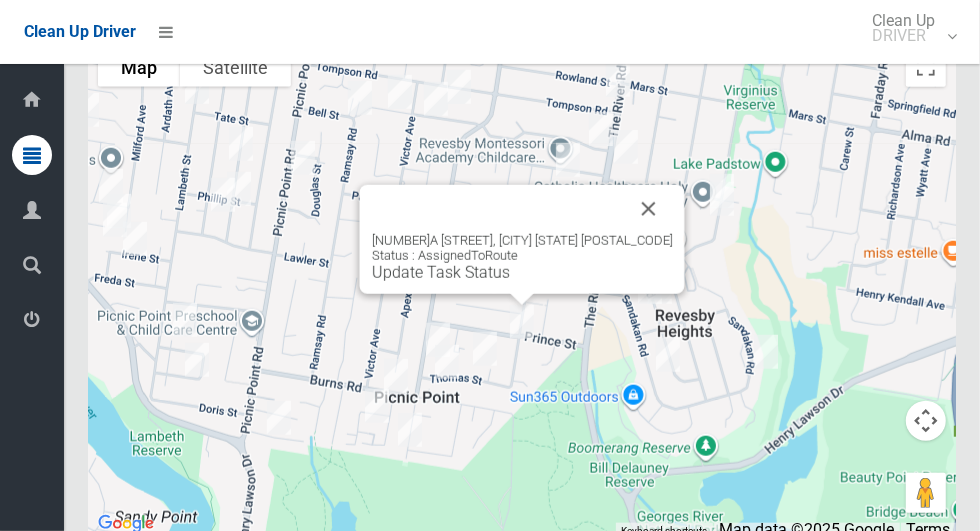 click at bounding box center (649, 209) 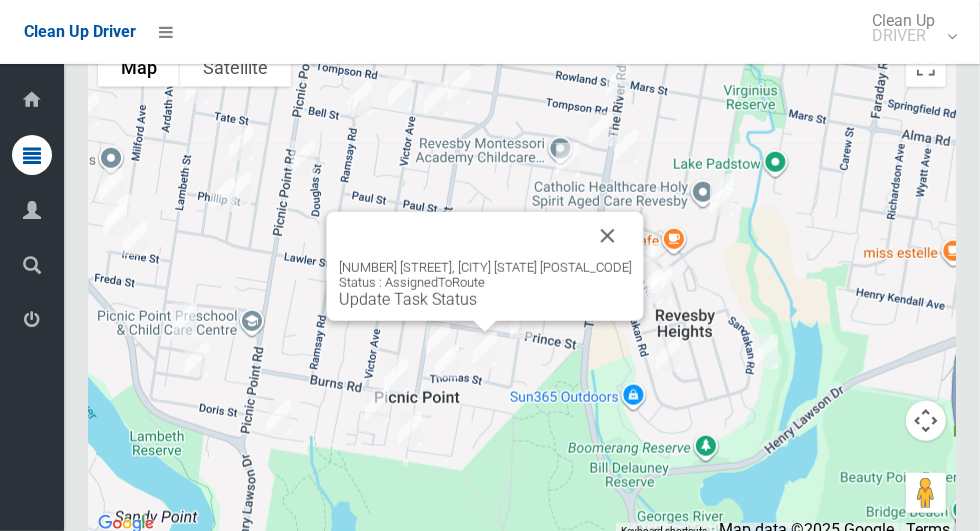 click at bounding box center [608, 236] 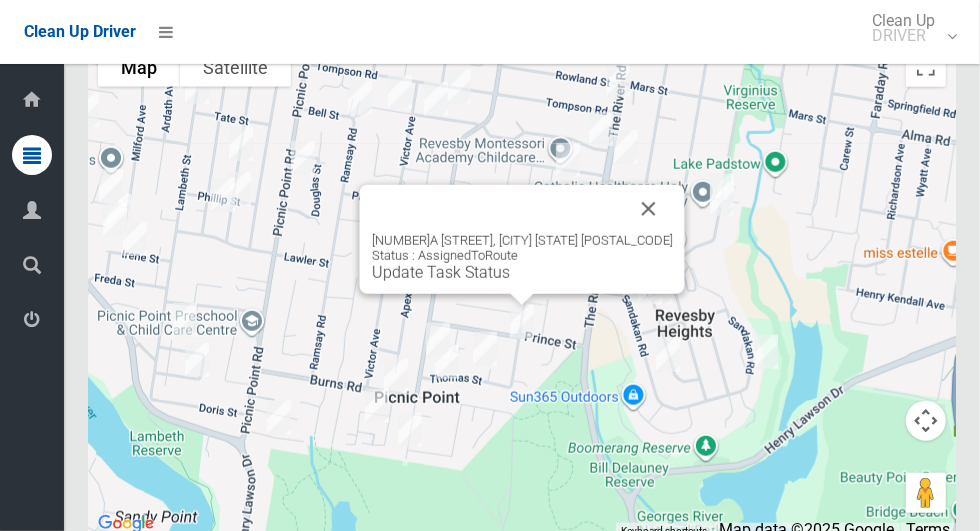 click at bounding box center [649, 209] 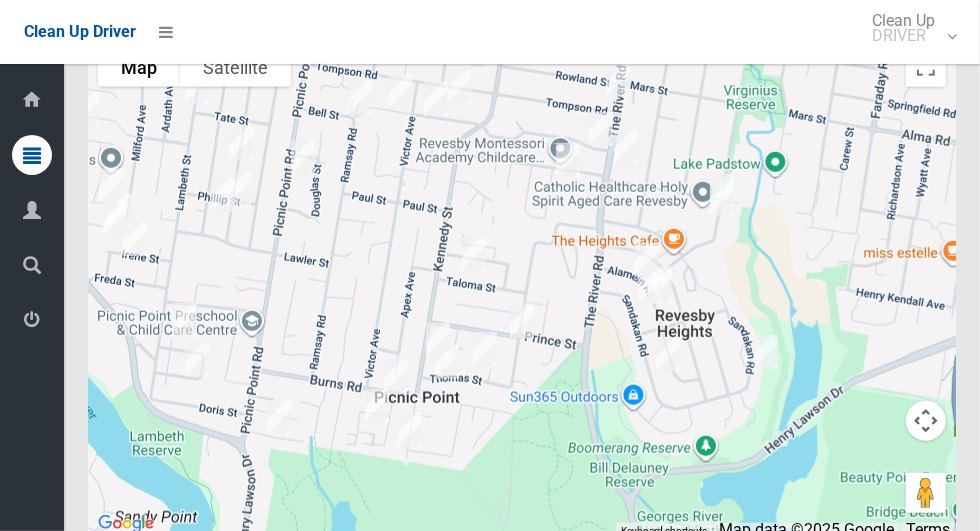 scroll, scrollTop: 12619, scrollLeft: 0, axis: vertical 